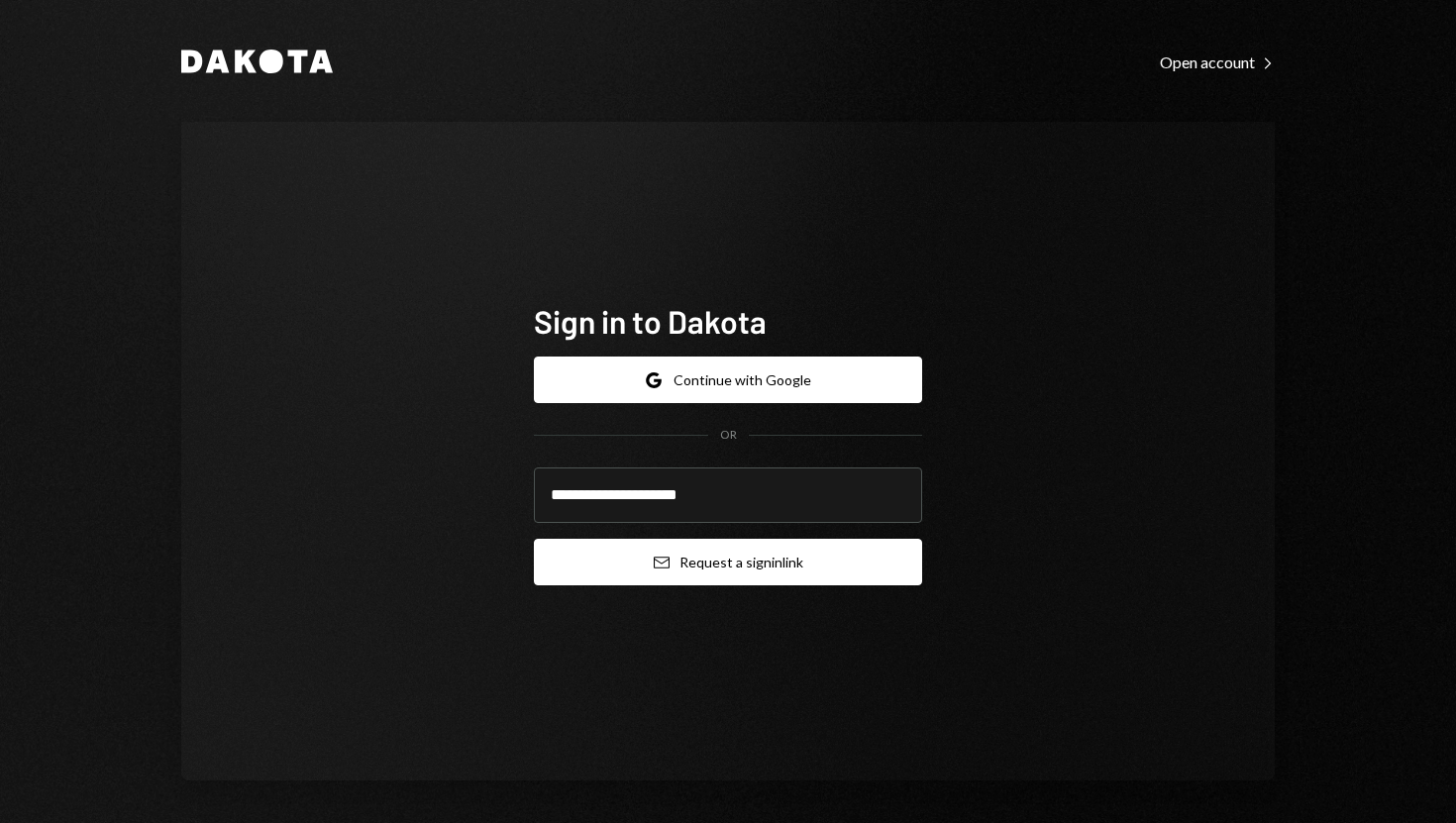 scroll, scrollTop: 0, scrollLeft: 0, axis: both 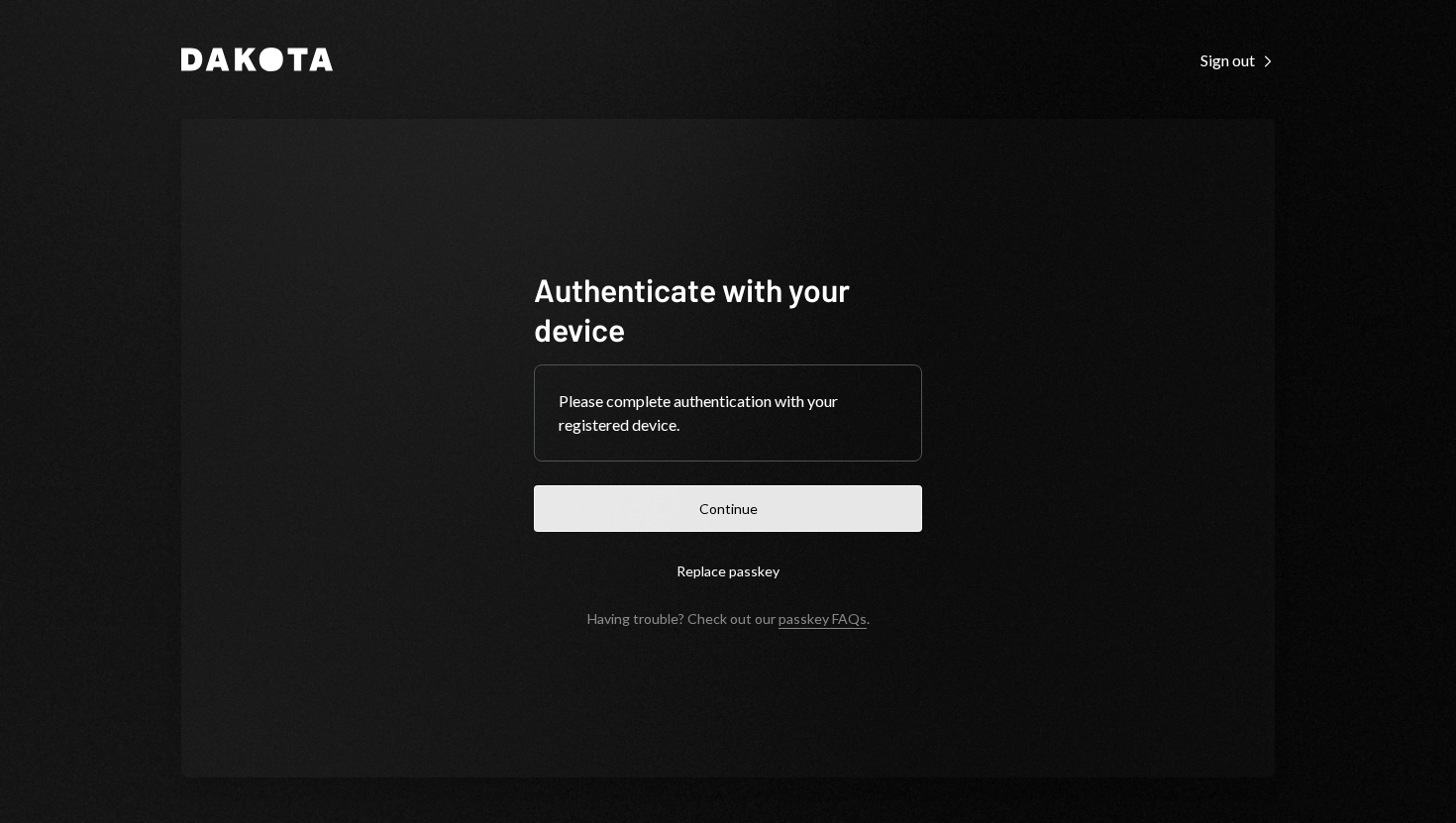 click on "Continue" at bounding box center (728, 508) 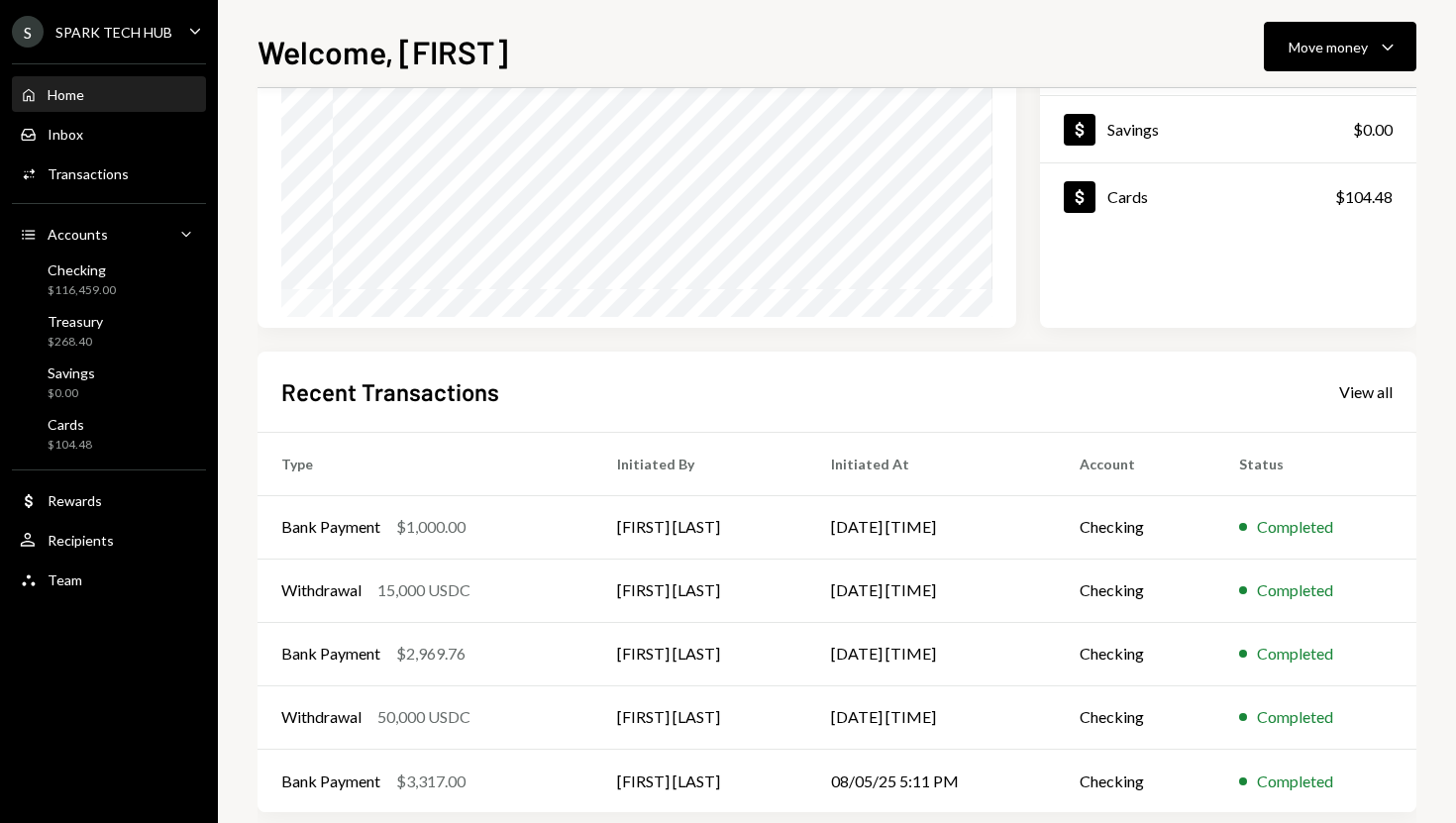 scroll, scrollTop: 276, scrollLeft: 0, axis: vertical 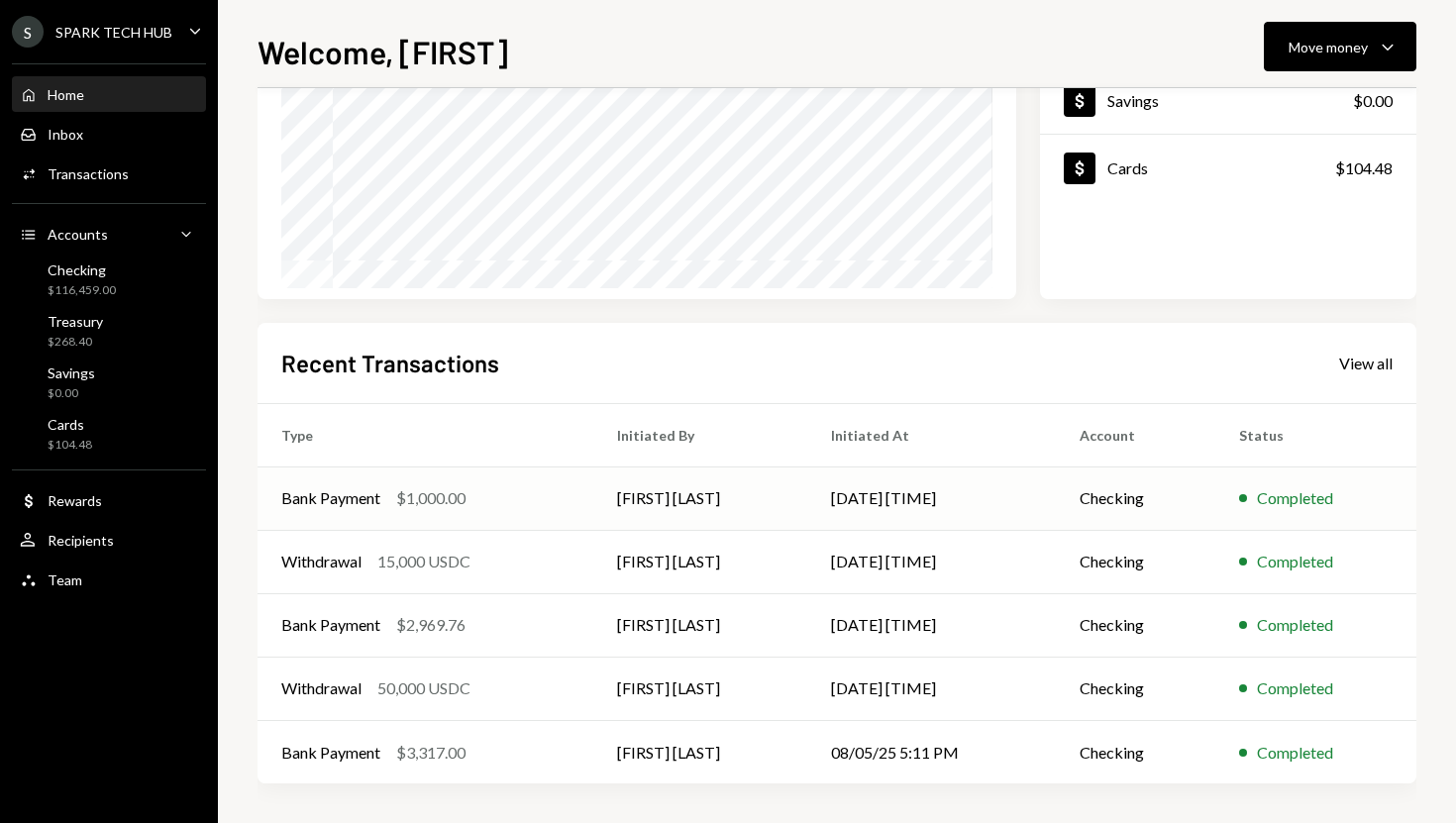 click on "[DATE] [TIME]" at bounding box center (931, 498) 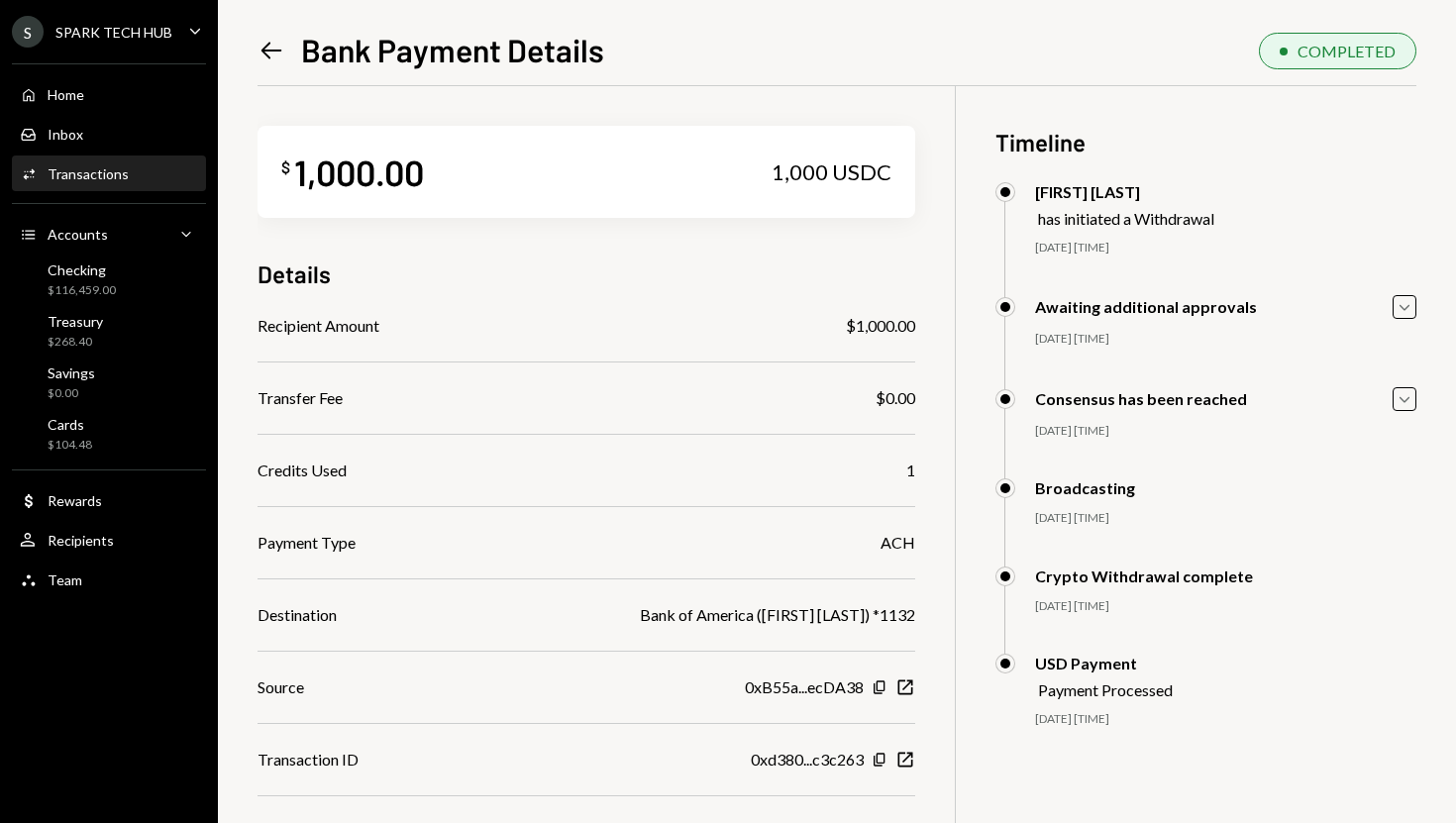 scroll, scrollTop: 93, scrollLeft: 0, axis: vertical 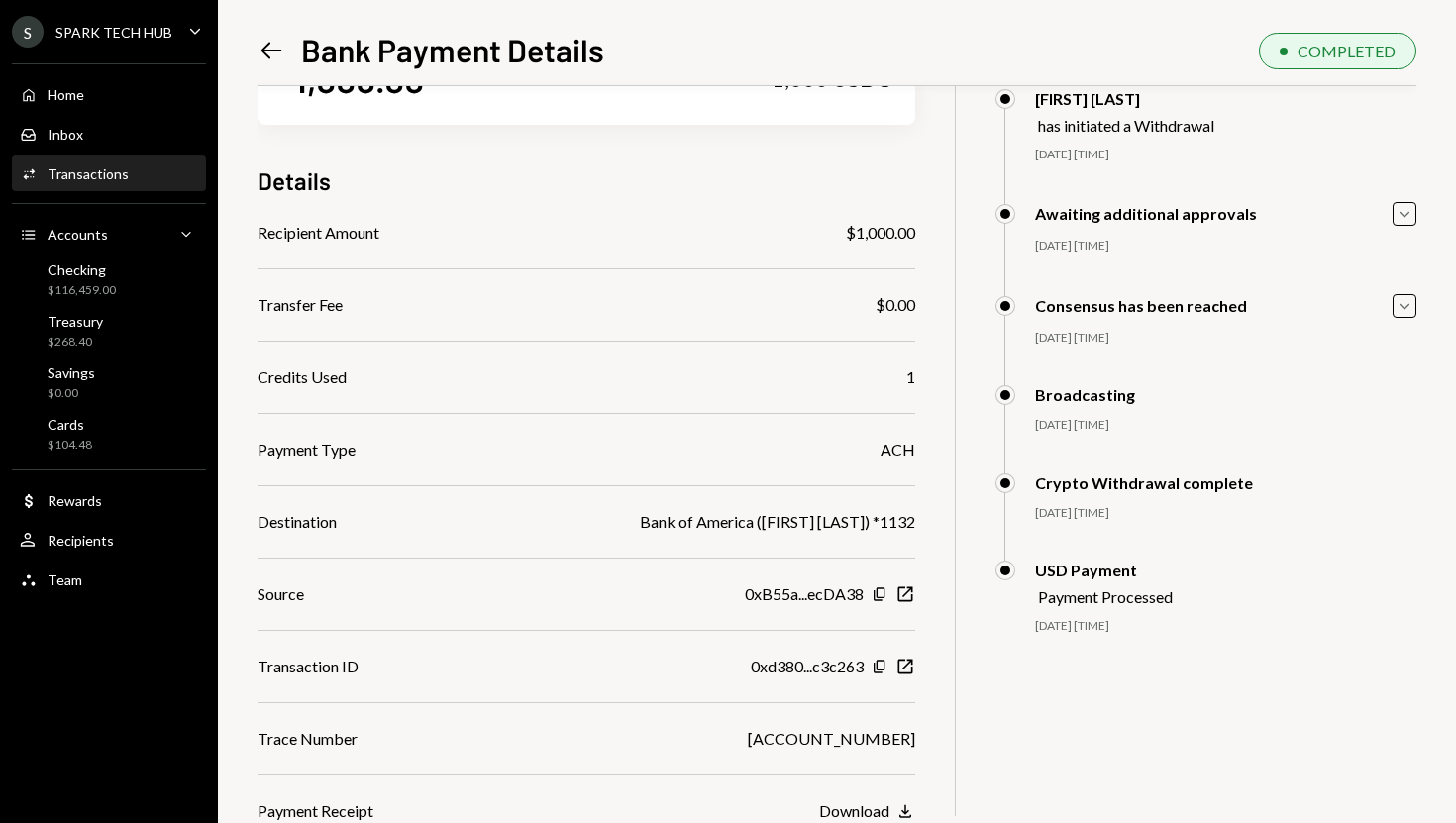 click on "[ACCOUNT_NUMBER]" at bounding box center [831, 739] 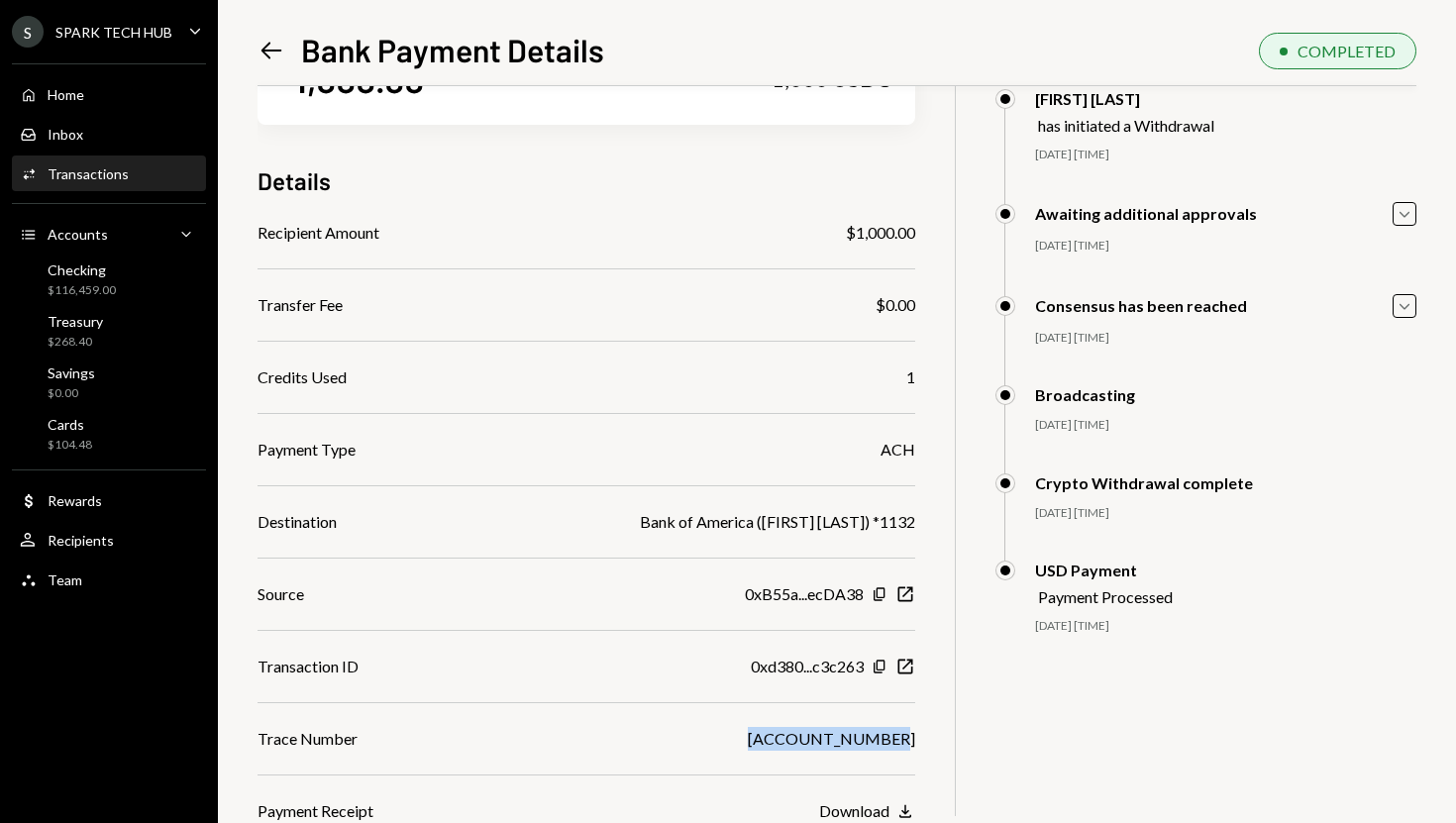 copy on "[ACCOUNT_NUMBER]" 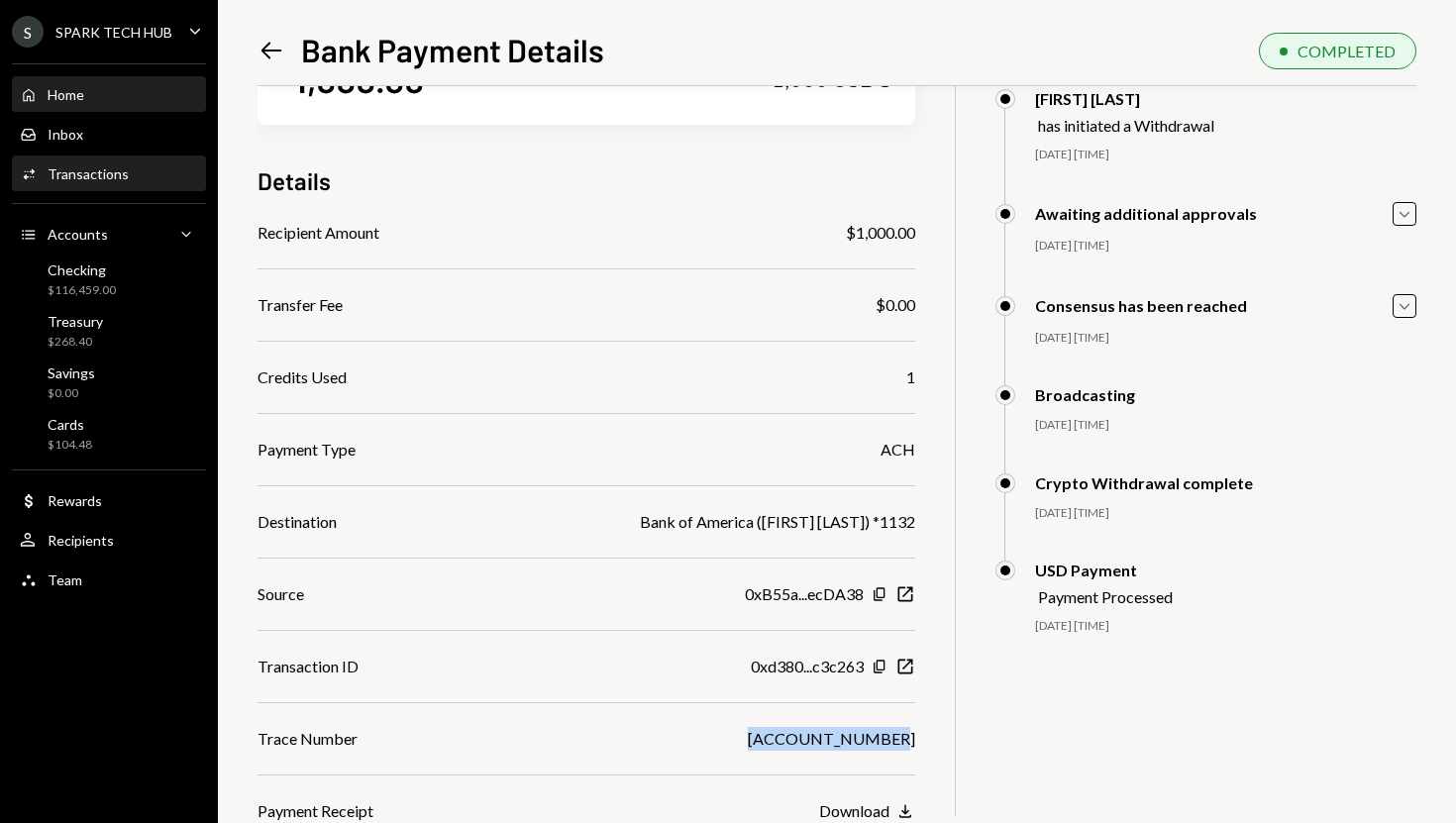 click on "Home Home" at bounding box center (109, 95) 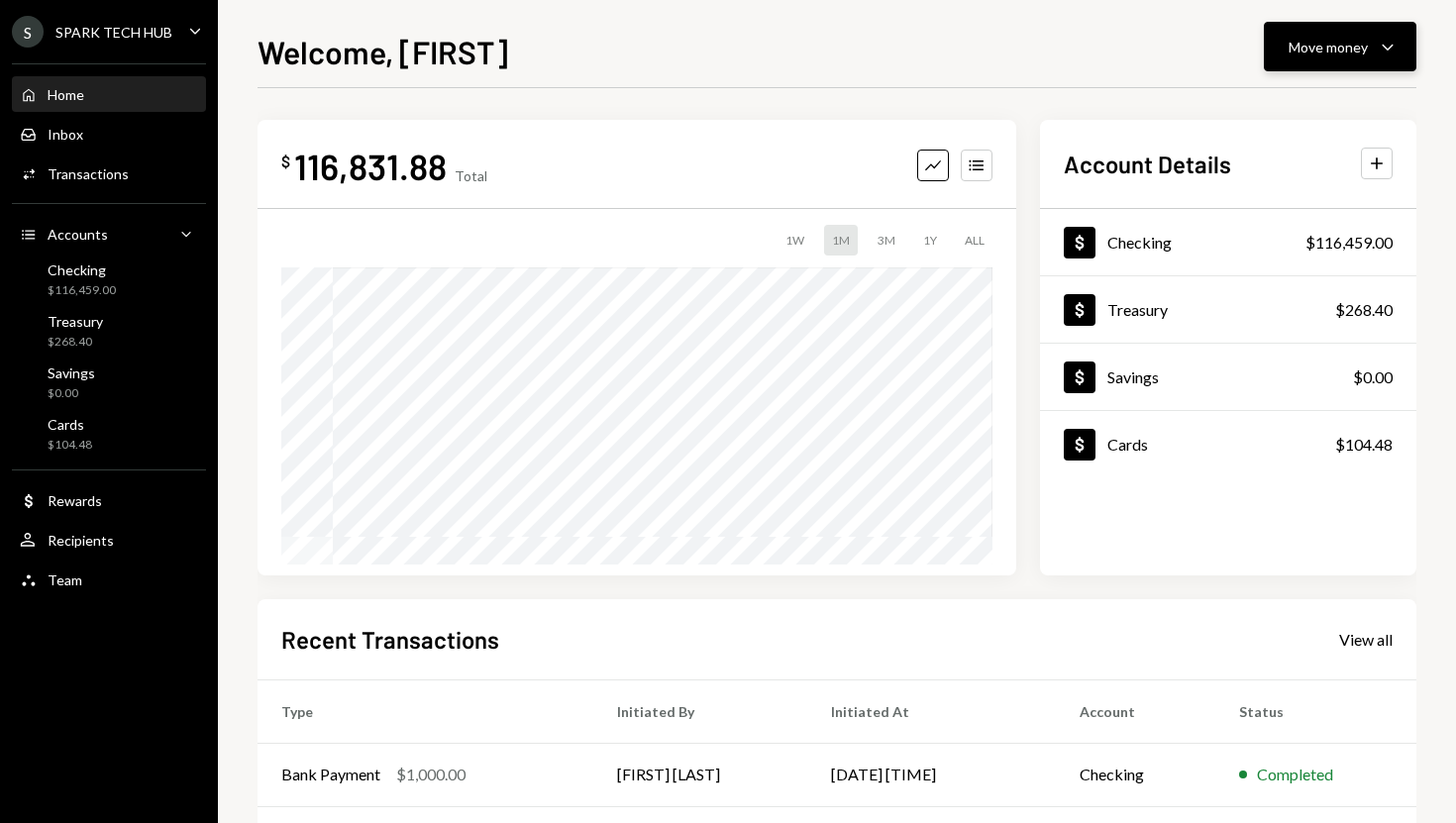 click on "Move money Caret Down" at bounding box center [1340, 47] 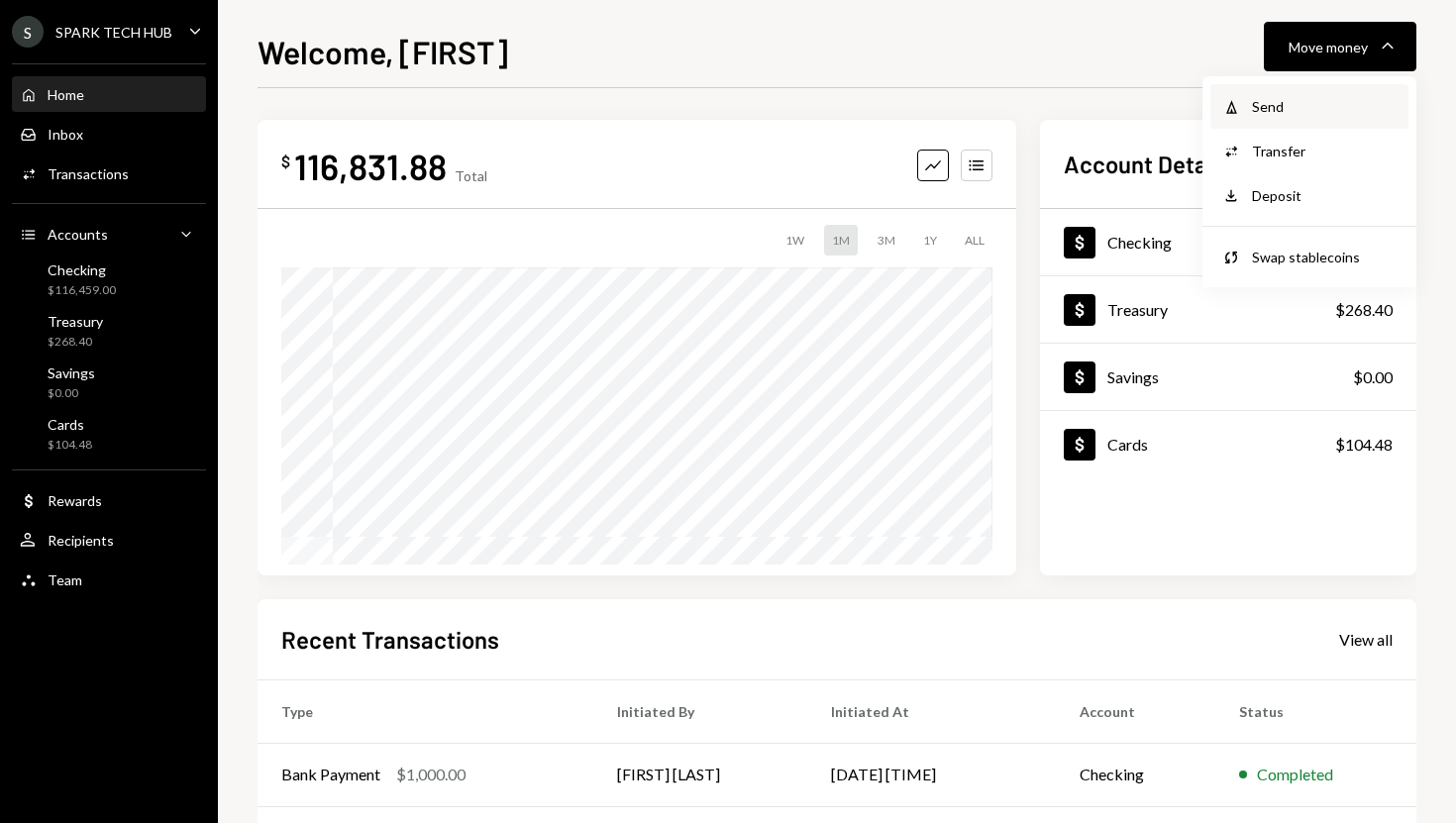 click on "Send" at bounding box center (1324, 106) 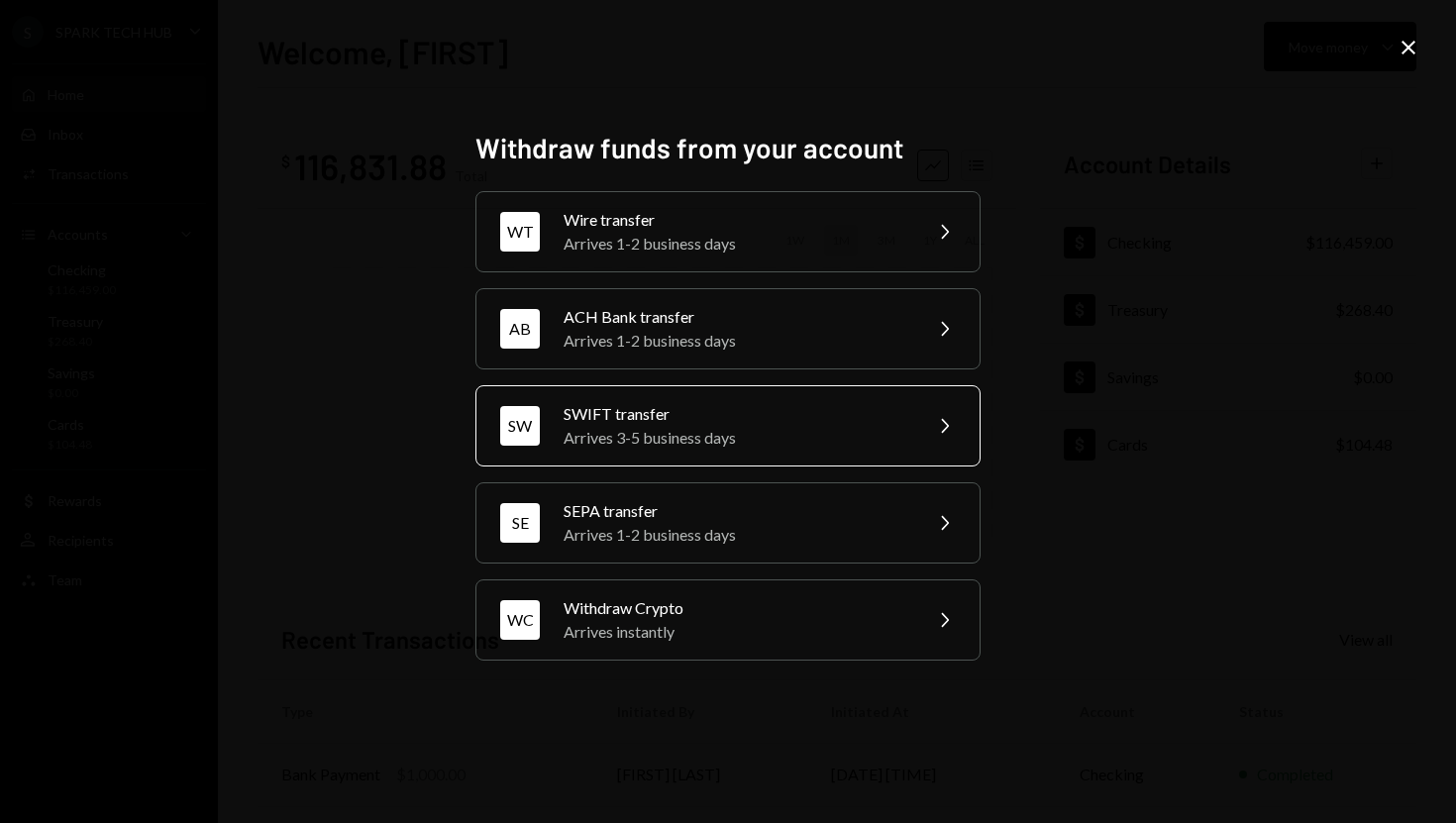click on "Arrives 3-5 business days" at bounding box center [736, 438] 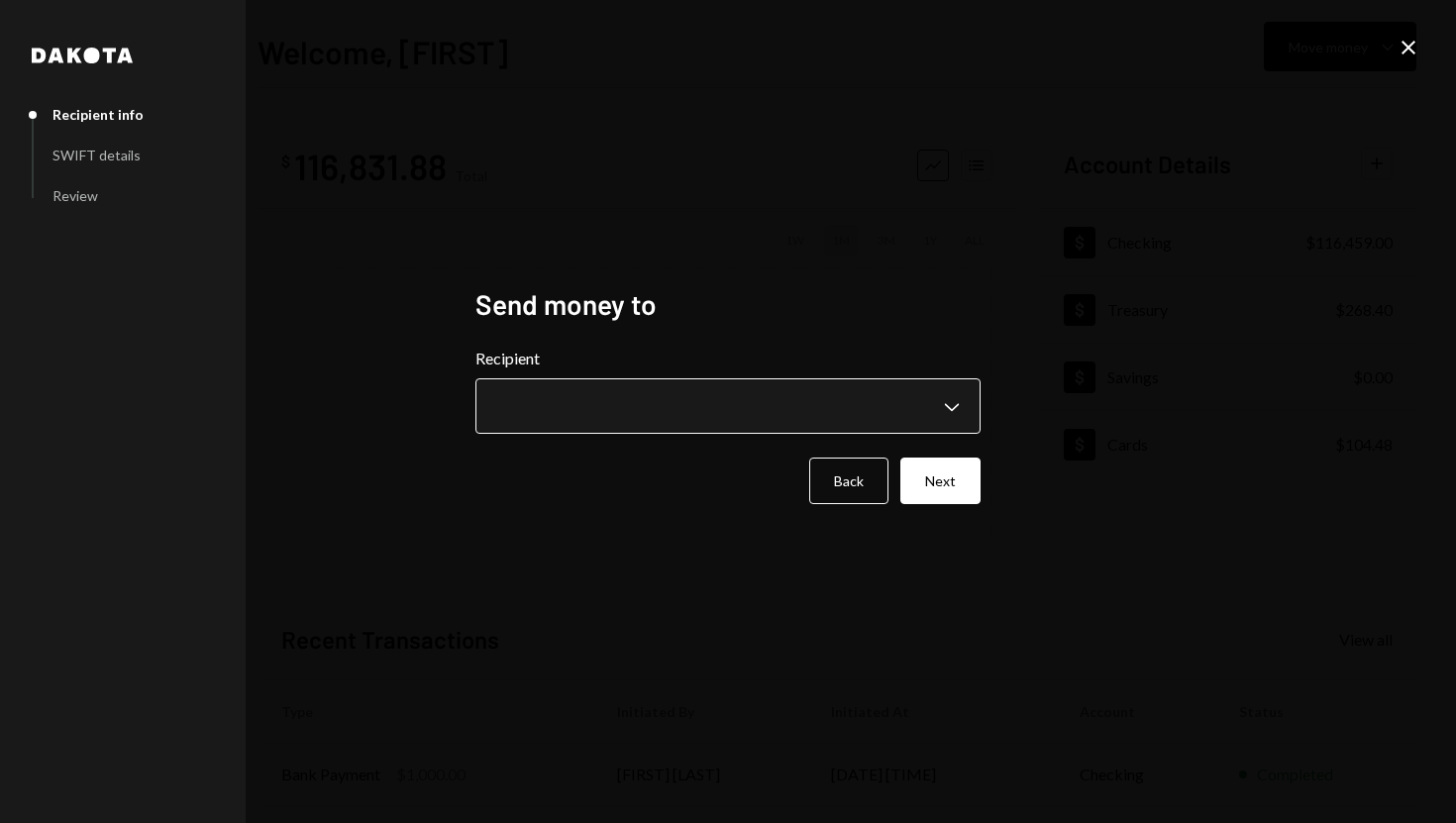 click on "**********" at bounding box center (728, 411) 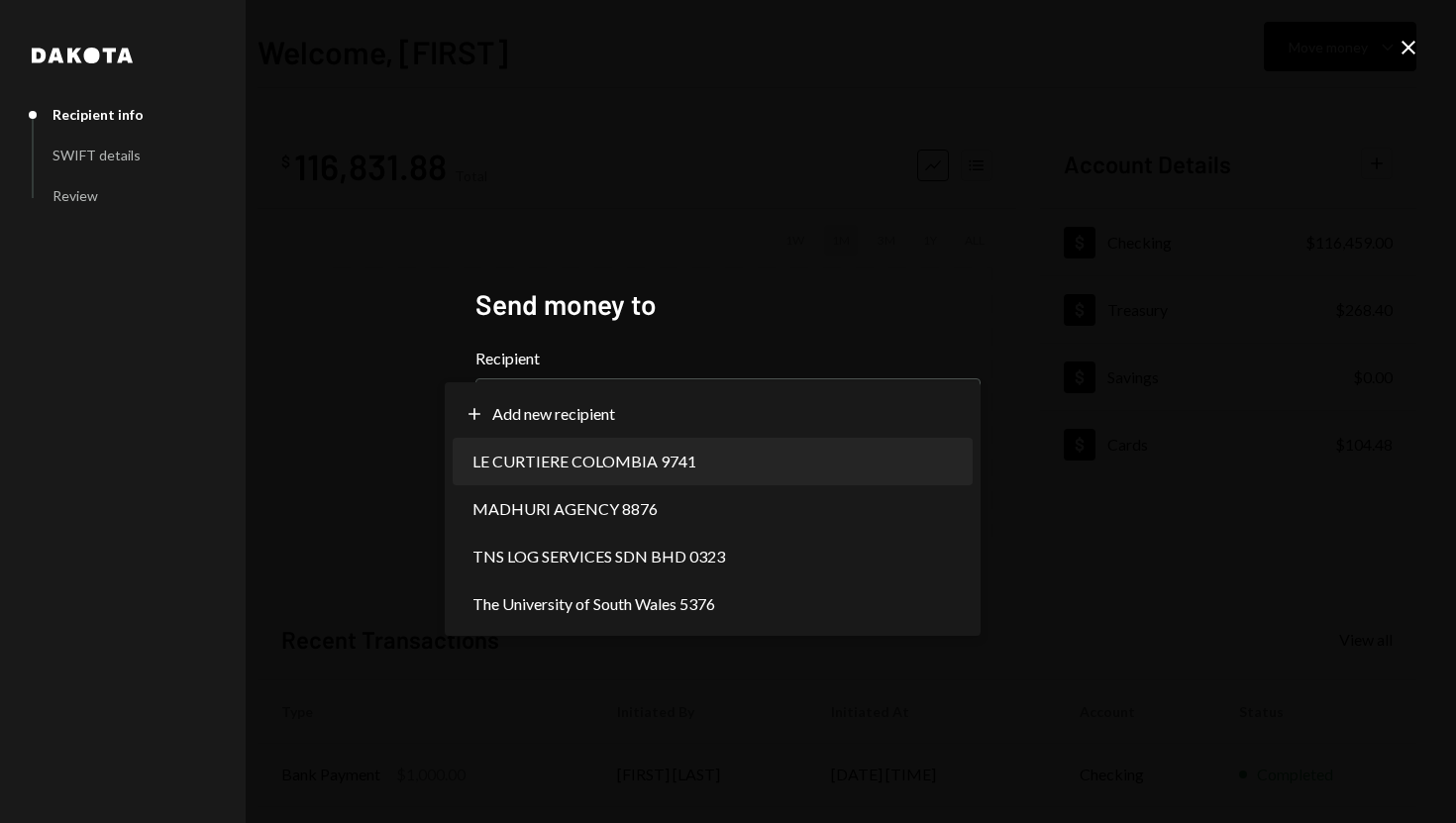 select on "**********" 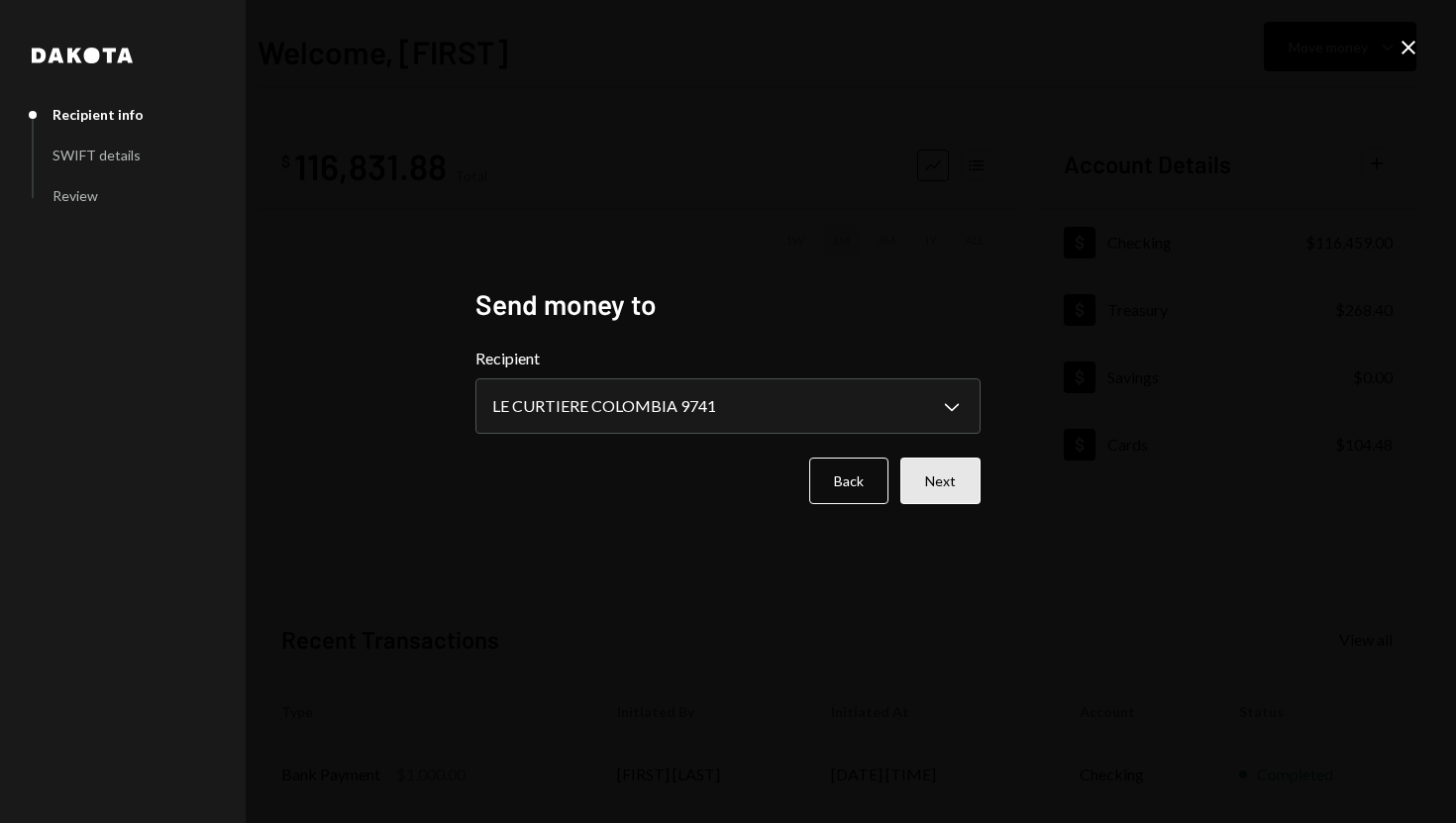 click on "Next" at bounding box center [940, 480] 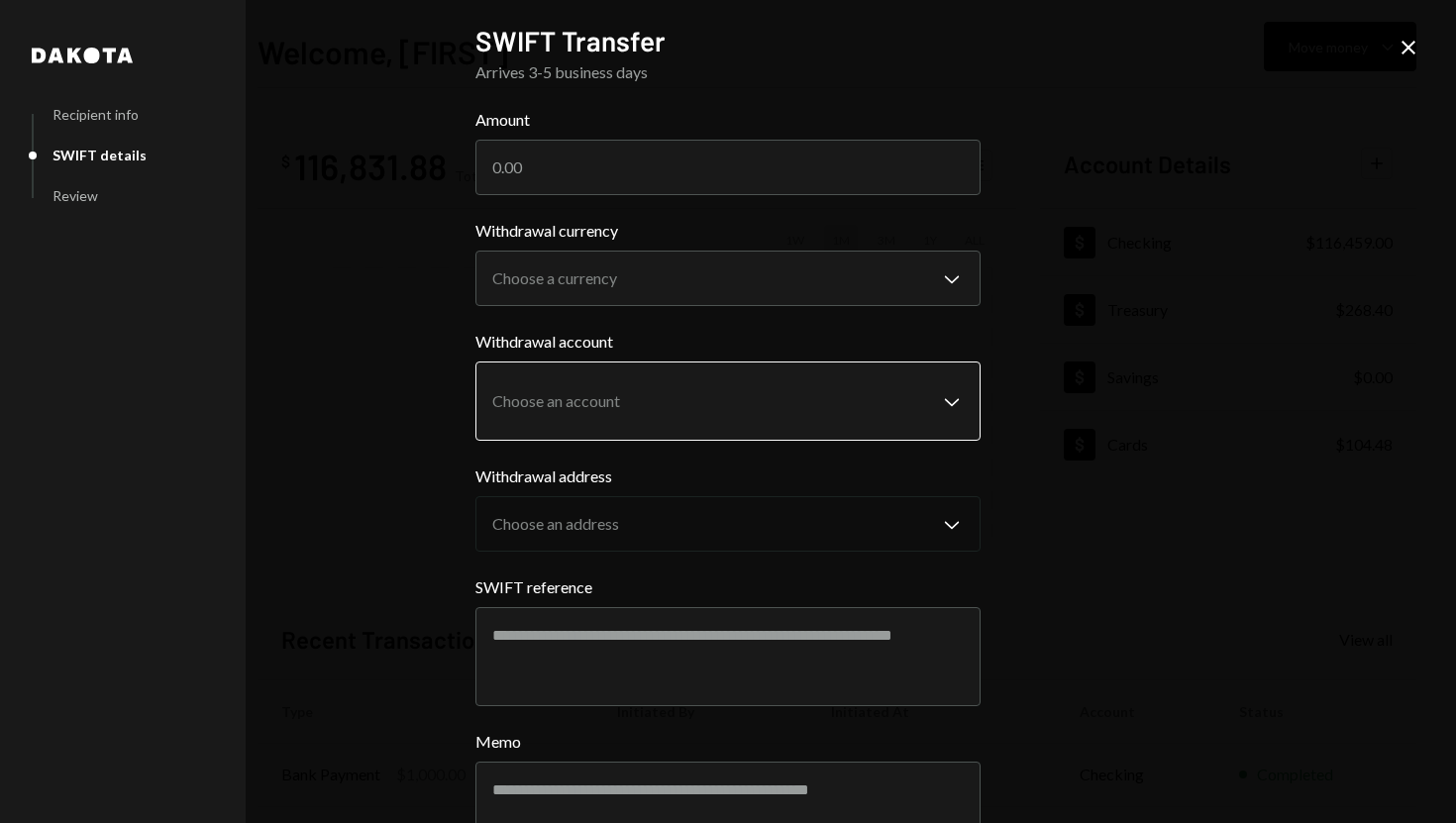 scroll, scrollTop: 119, scrollLeft: 0, axis: vertical 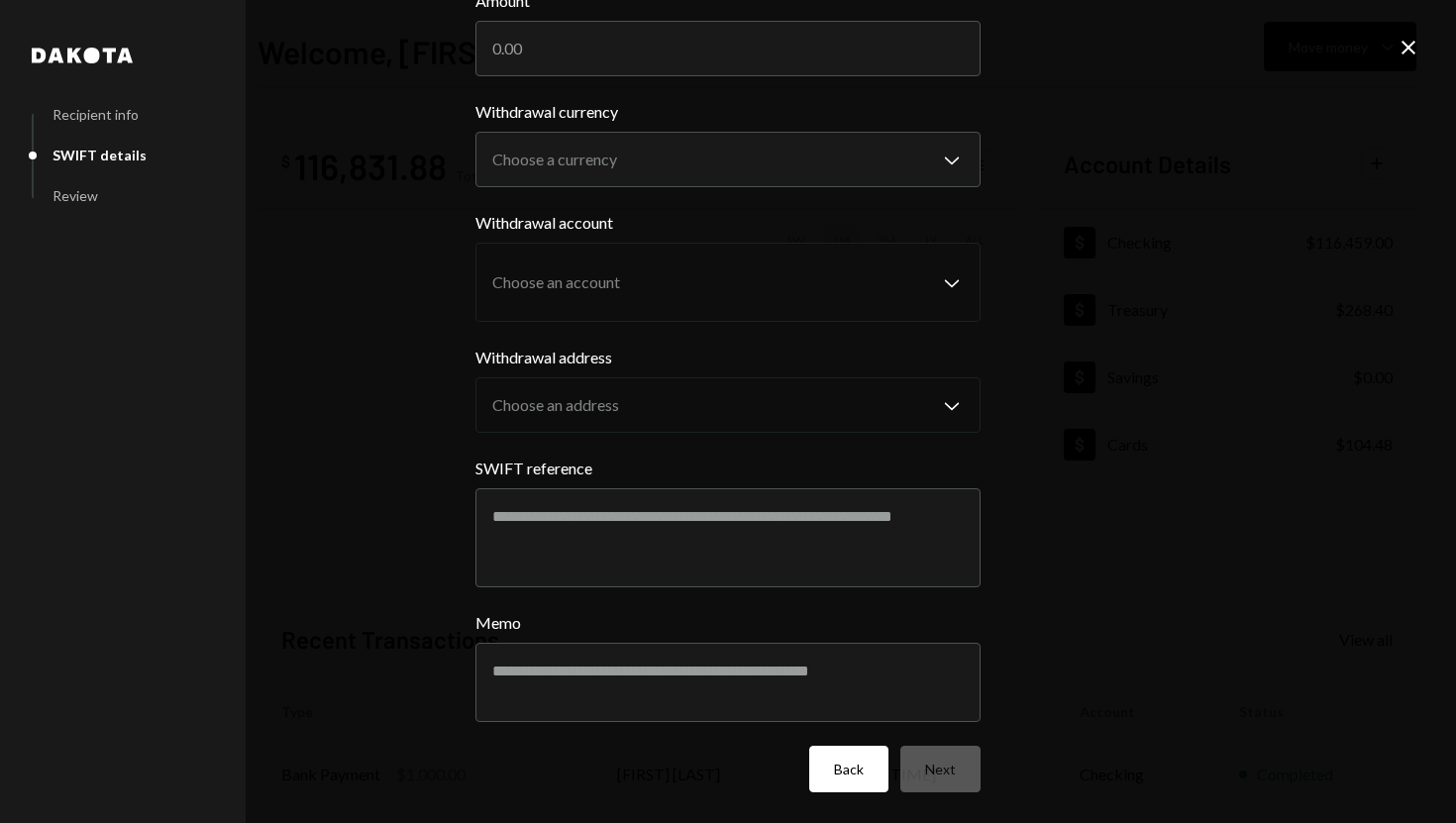 click on "Back" at bounding box center [849, 769] 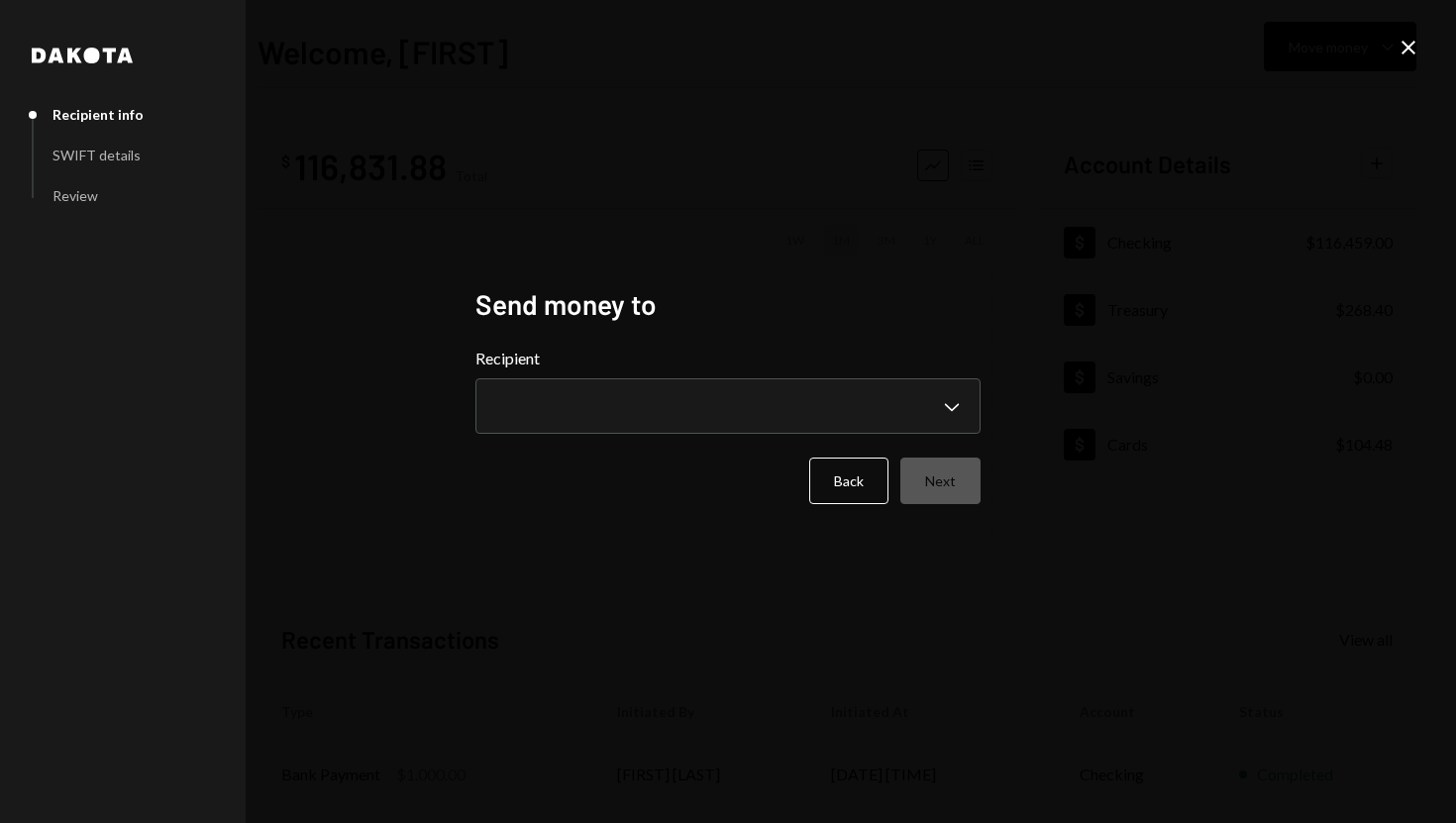 scroll, scrollTop: 0, scrollLeft: 0, axis: both 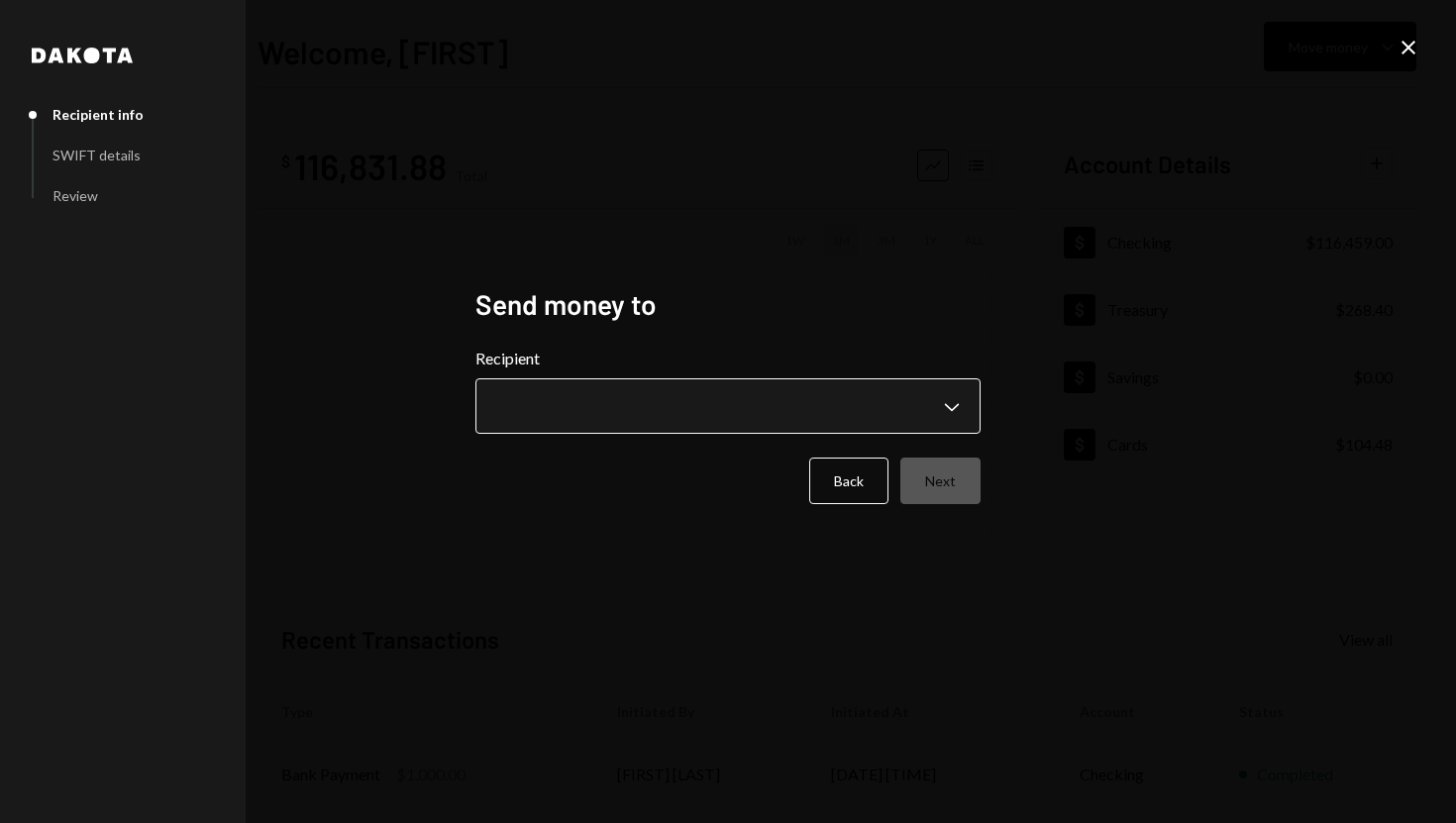 click on "**********" at bounding box center [728, 411] 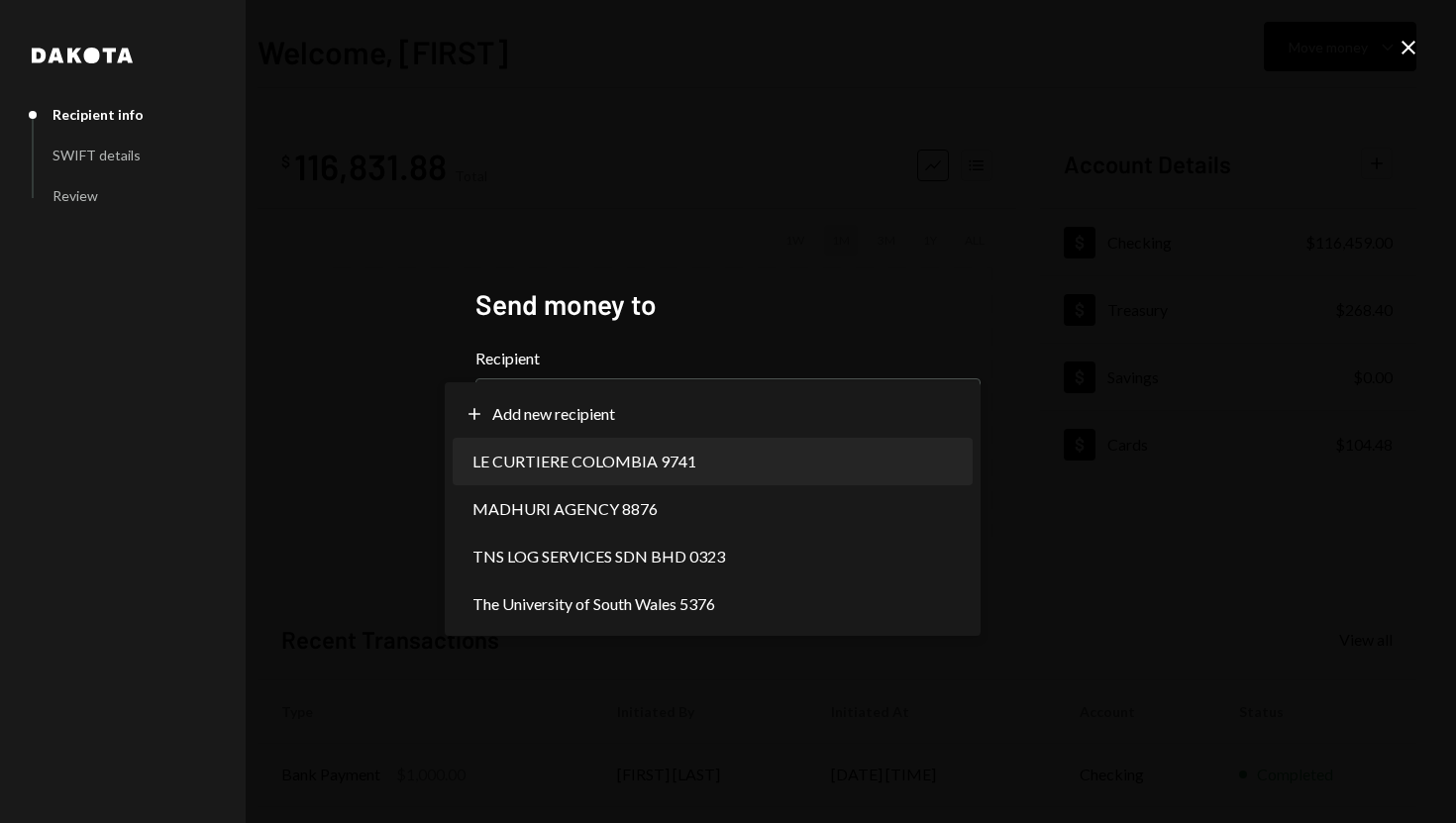 select on "**********" 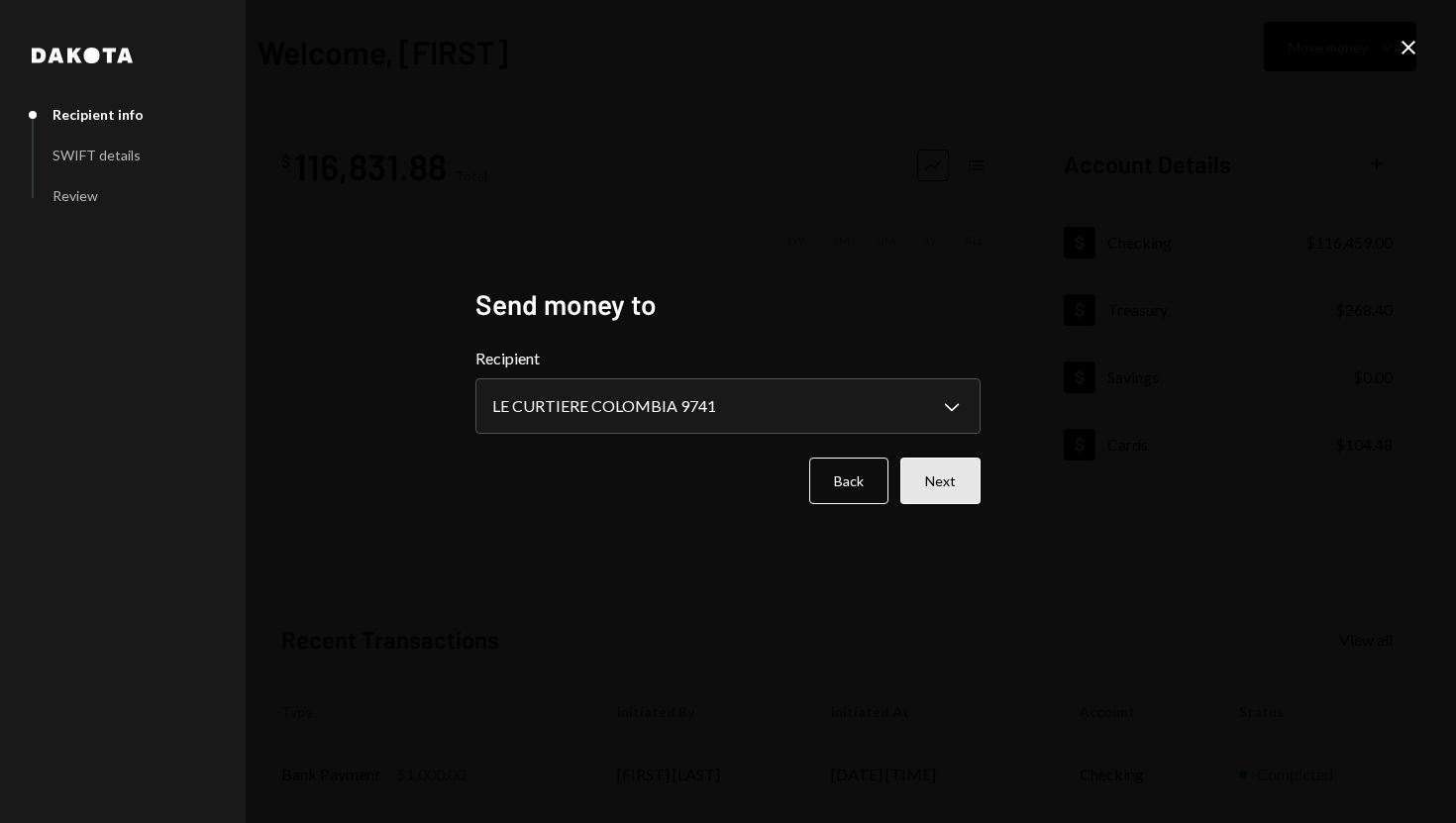 click on "Next" at bounding box center (940, 480) 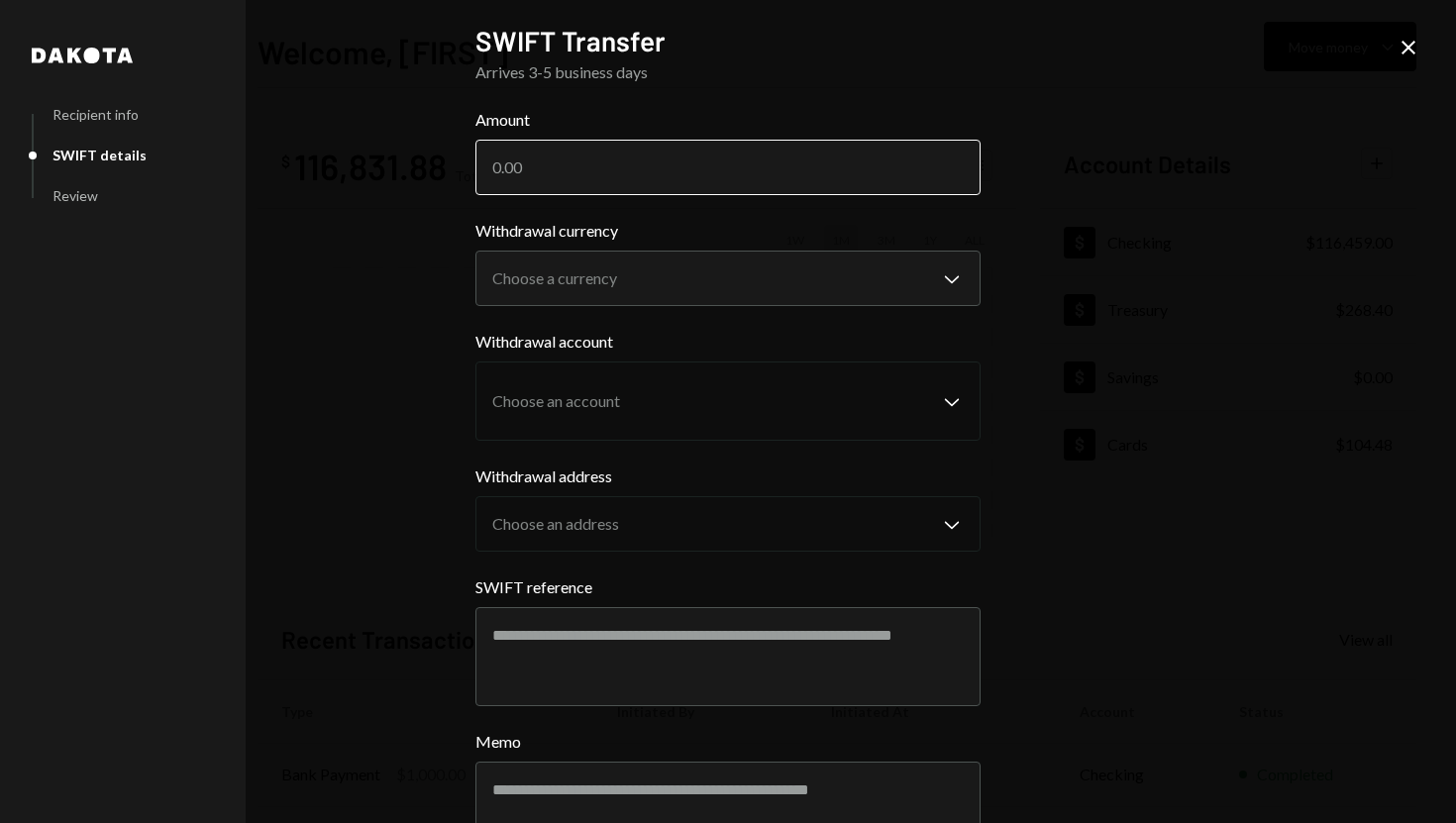 click on "Amount" at bounding box center (728, 167) 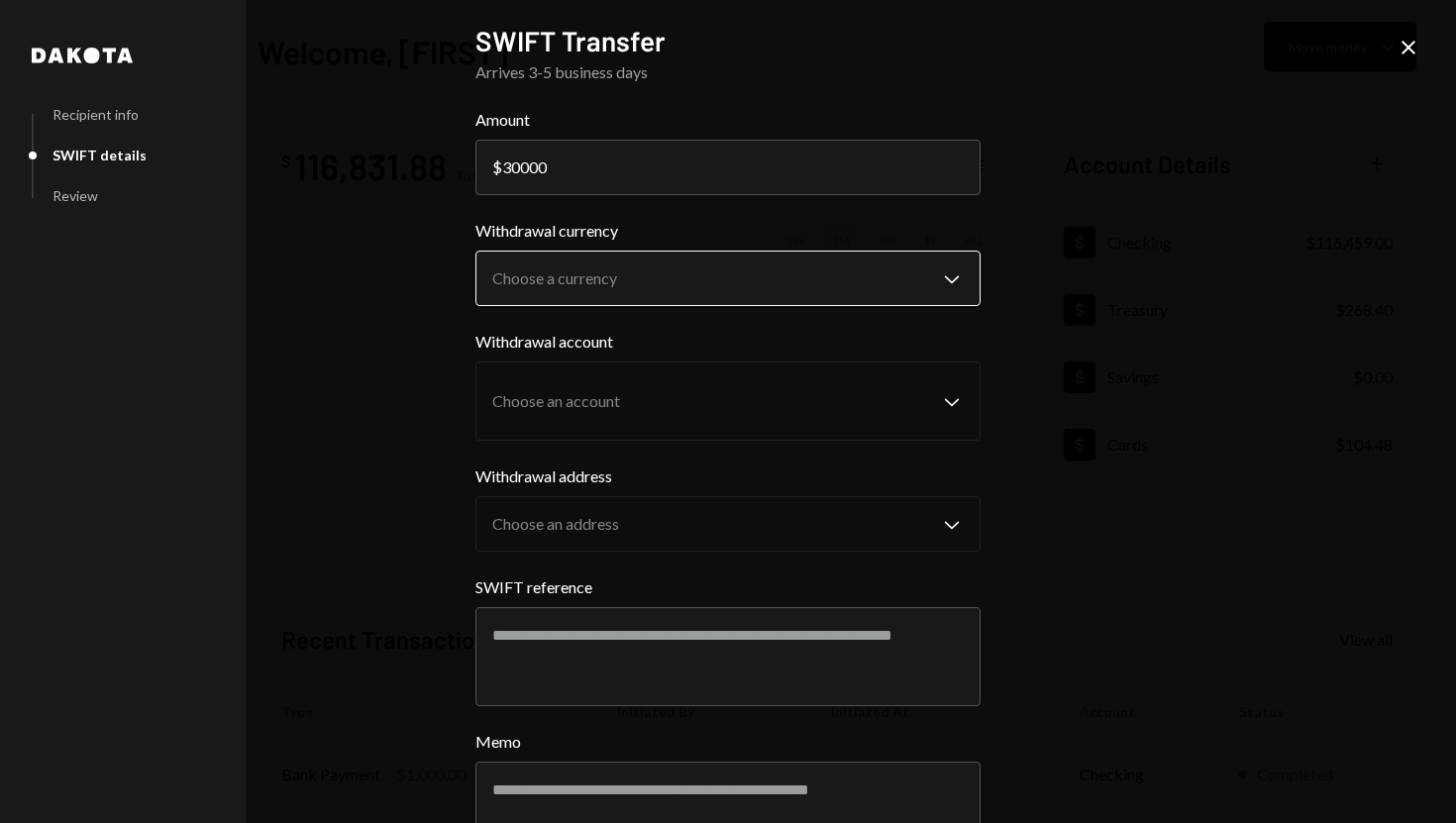 type on "30000" 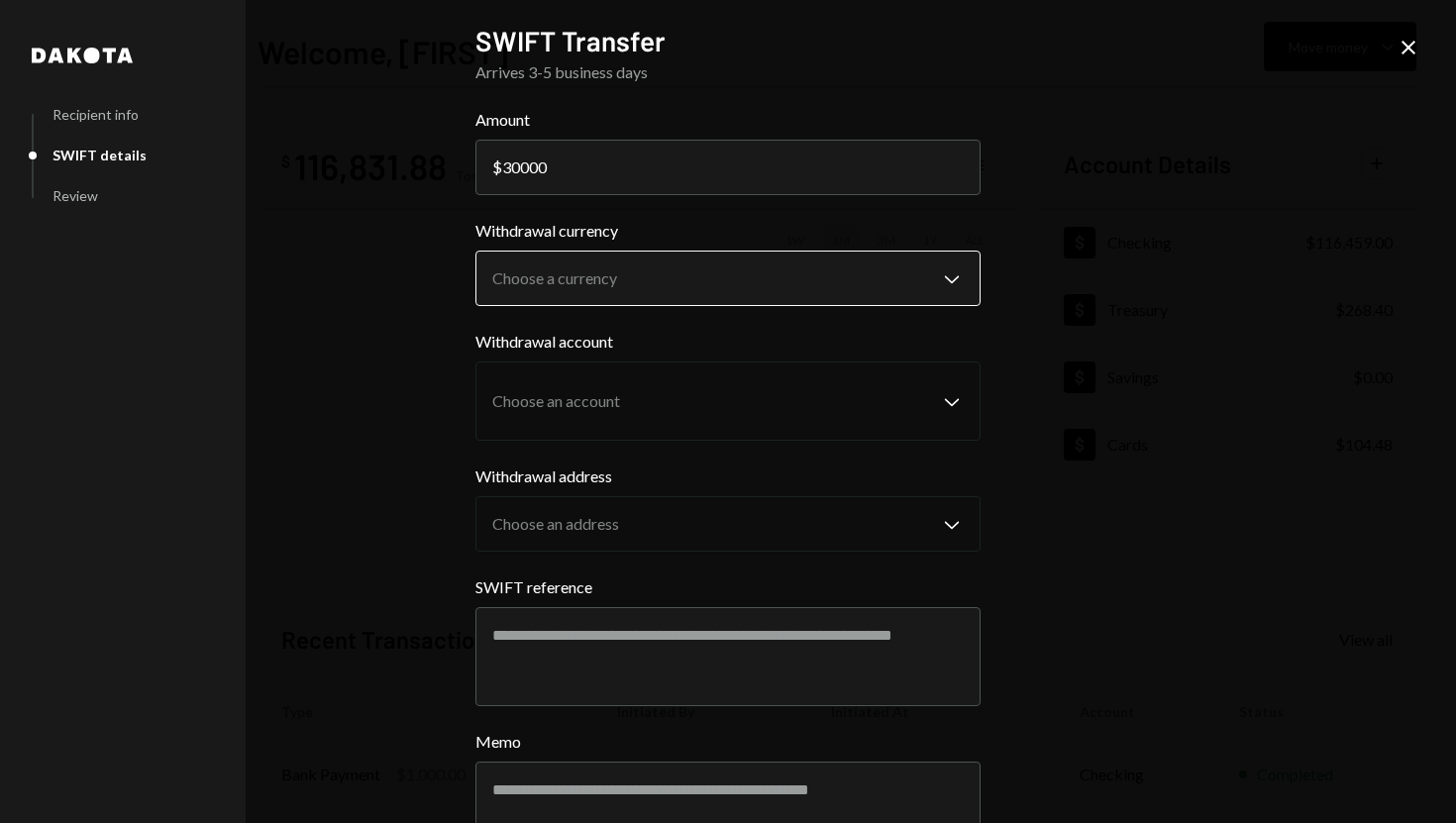 click on "**********" at bounding box center (728, 411) 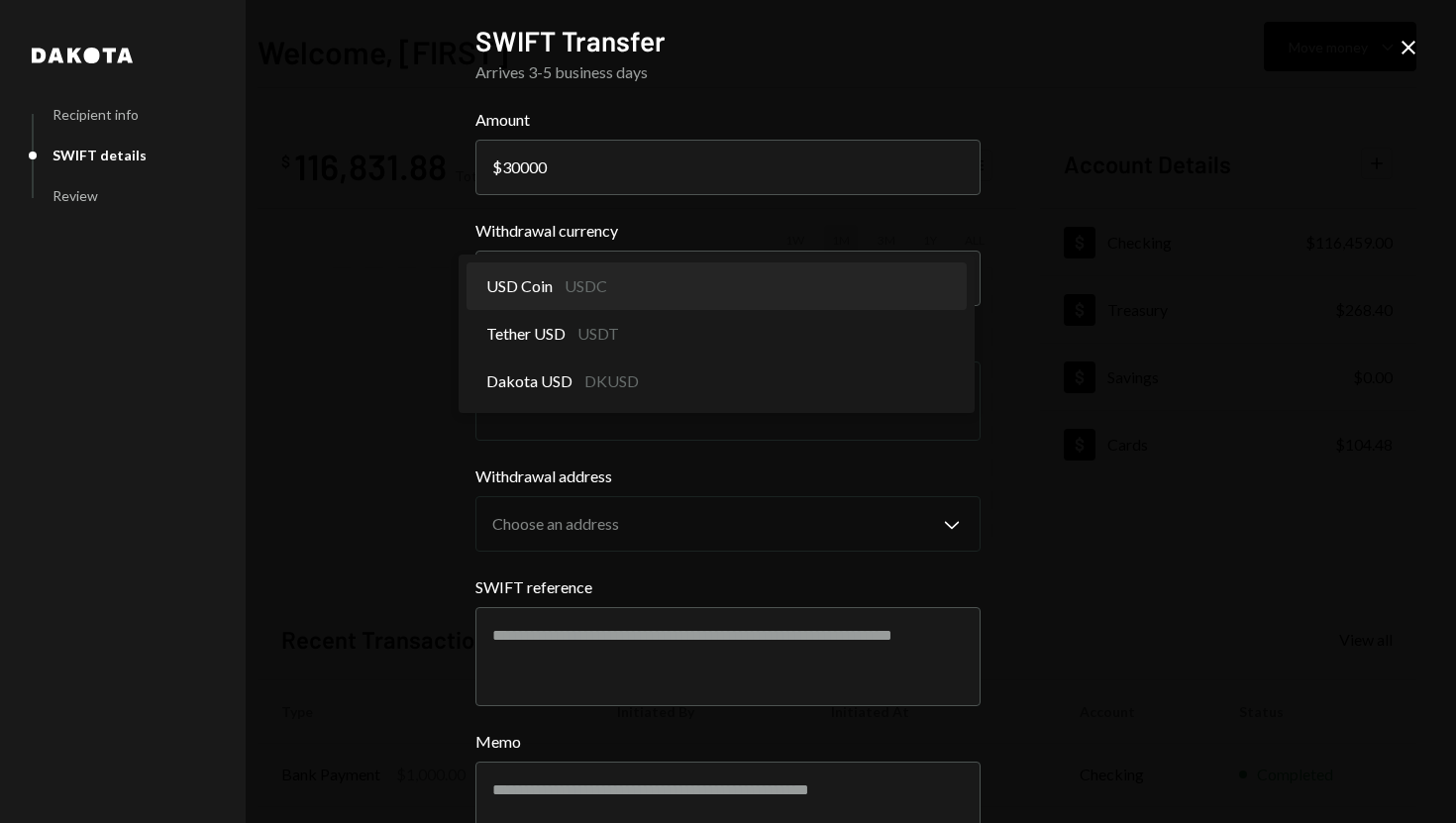 select on "****" 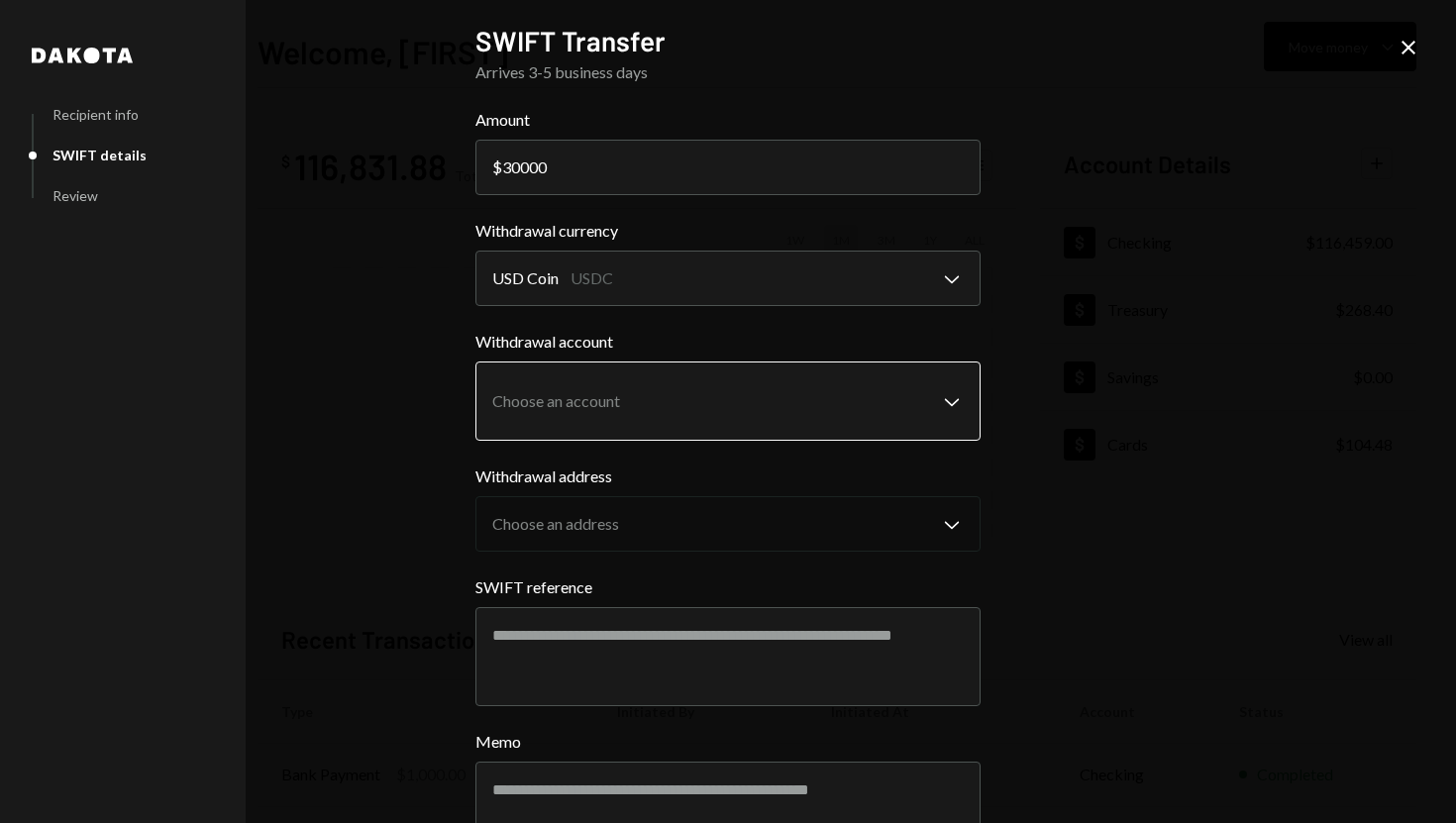 click on "S SPARK TECH HUB Caret Down Home Home Inbox Inbox Activities Transactions Accounts Accounts Caret Down Checking $116,459.00 Treasury $268.40 Savings $0.00 Cards $104.48 Dollar Rewards User Recipients Team Team Welcome, [FIRST] Move money Caret Down $ 116,831.88 Total Graph Accounts 1W 1M 3M 1Y ALL Account Details Plus Dollar Checking $116,459.00 Dollar Treasury $268.40 Dollar Savings $0.00 Dollar Cards $104.48 Recent Transactions View all Type Initiated By Initiated At Account Status Bank Payment $1,000.00 [FIRST] [LAST]. 08/06/25 3:43 PM Checking Completed Withdrawal 15,000  USDC [FIRST] [LAST] 08/06/25 7:56 AM Checking Completed Bank Payment $2,969.76 [FIRST] [LAST] 08/06/25 7:53 AM Checking Completed Withdrawal 50,000  USDC [FIRST] [LAST] 08/06/25 6:06 AM Checking Completed Bank Payment $3,317.00 [FIRST] [LAST] 08/05/25 5:11 PM Checking Completed Welcome, [FIRST] - Dakota   Dakota Recipient info SWIFT details Review SWIFT Transfer Arrives 3-5 business days Amount $ 30000 Withdrawal currency USD Coin USDC" at bounding box center [728, 411] 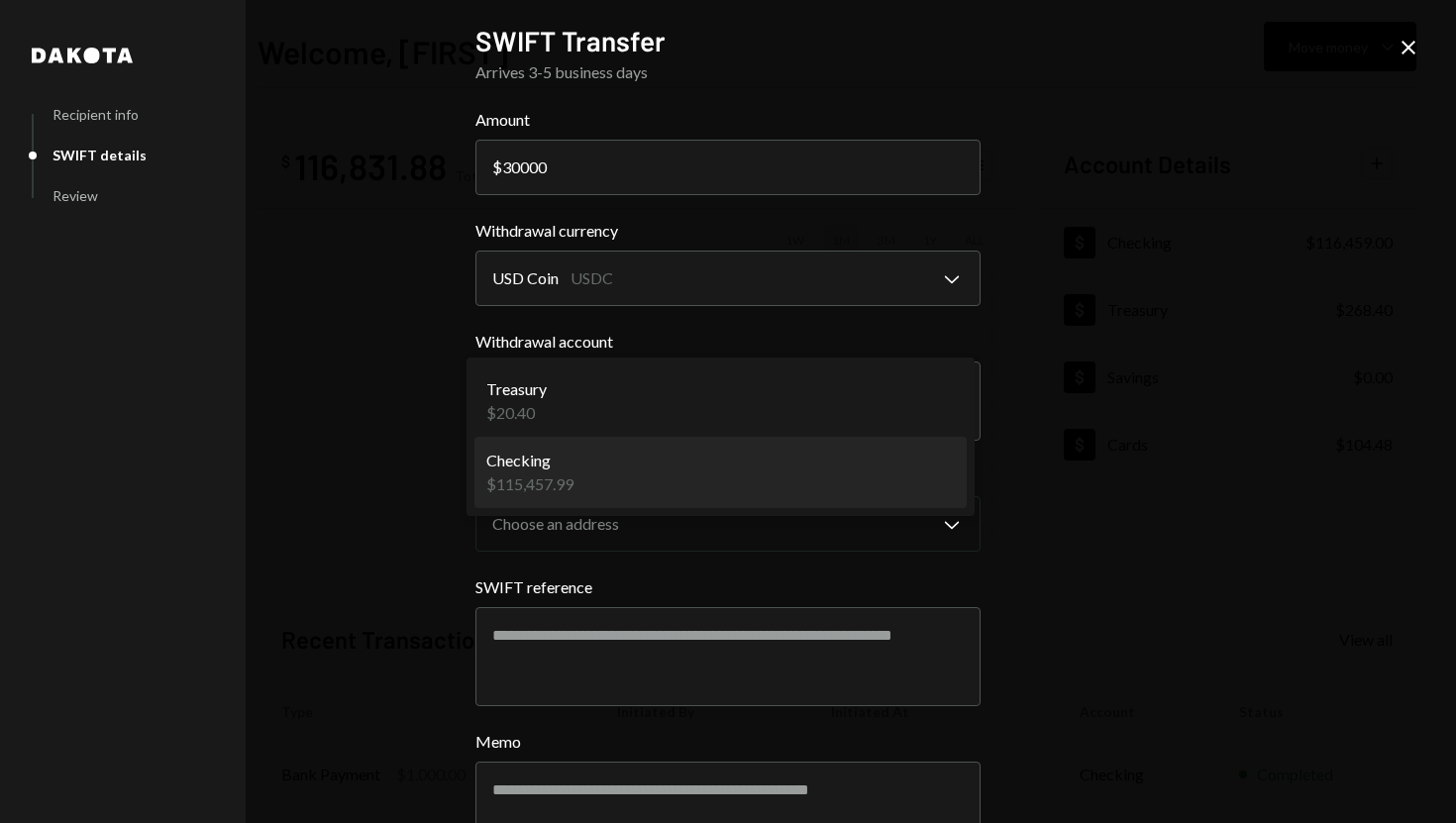 select on "**********" 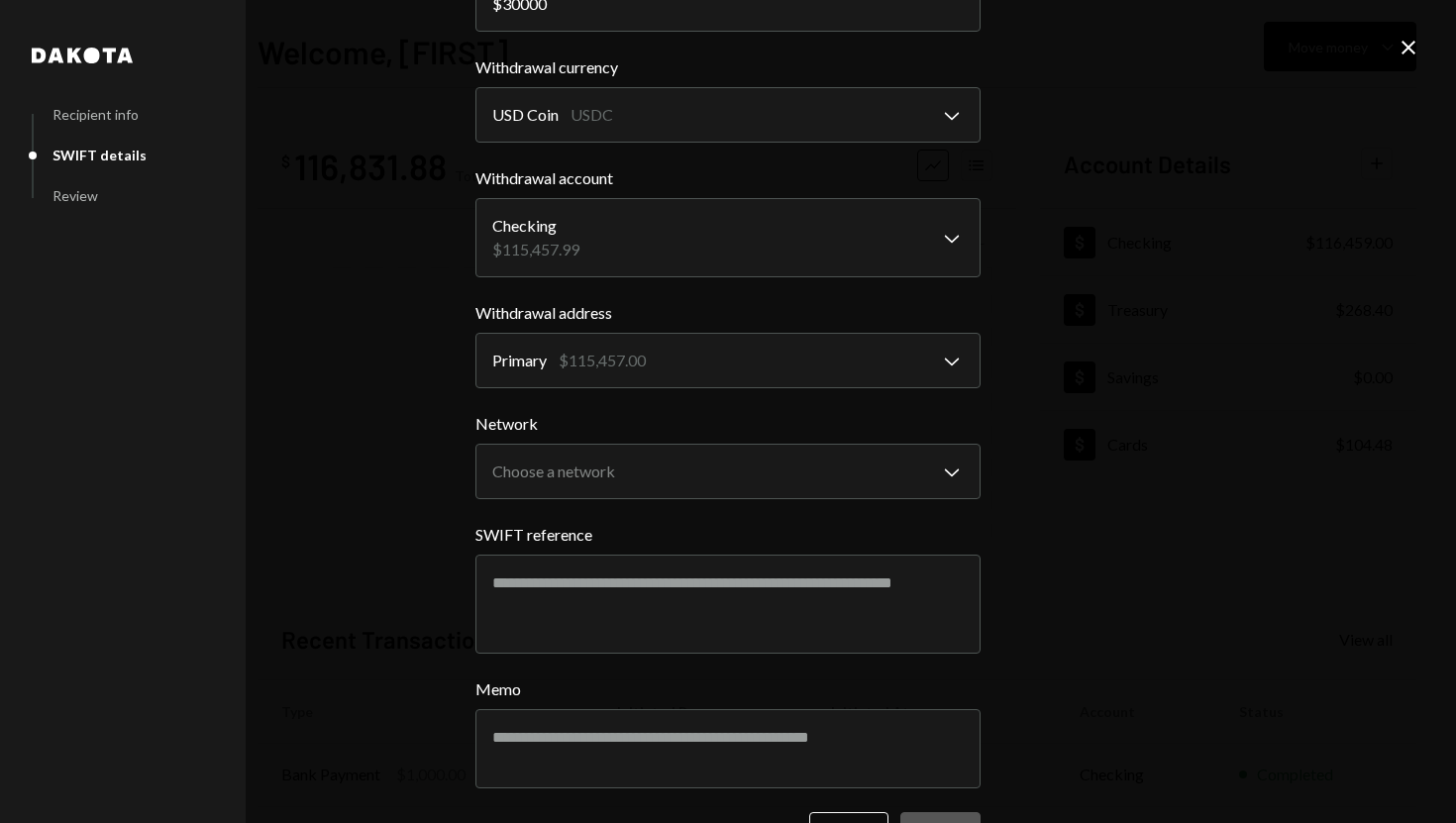 scroll, scrollTop: 192, scrollLeft: 0, axis: vertical 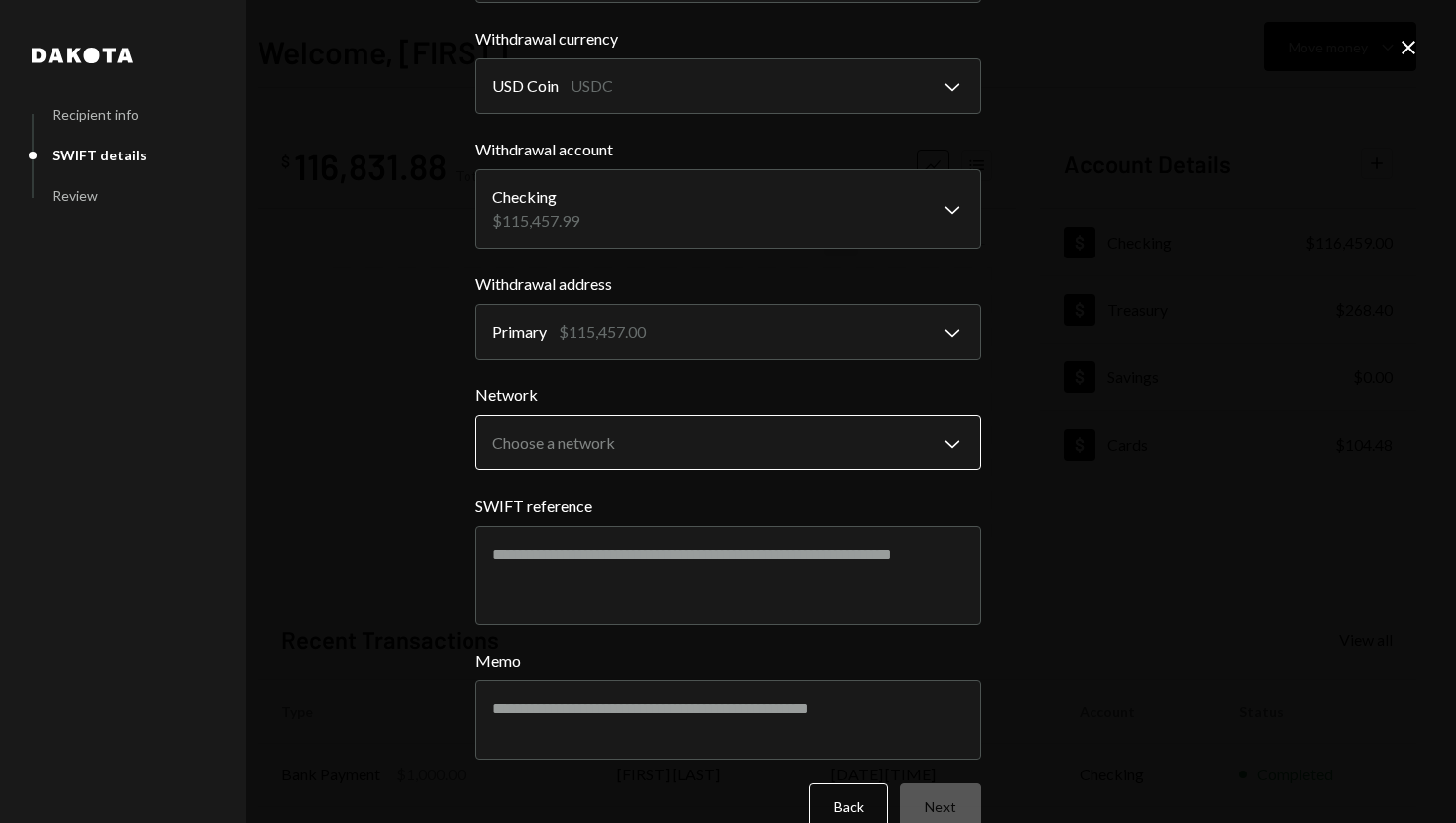 click on "S SPARK TECH HUB Caret Down Home Home Inbox Inbox Activities Transactions Accounts Accounts Caret Down Checking $116,459.00 Treasury $268.40 Savings $0.00 Cards $104.48 Dollar Rewards User Recipients Team Team Welcome, [FIRST] Move money Caret Down $ 116,831.88 Total Graph Accounts 1W 1M 3M 1Y ALL Account Details Plus Dollar Checking $116,459.00 Dollar Treasury $268.40 Dollar Savings $0.00 Dollar Cards $104.48 Recent Transactions View all Type Initiated By Initiated At Account Status Bank Payment $1,000.00 [FIRST] [LAST]. 08/06/25 3:43 PM Checking Completed Withdrawal 15,000  USDC [FIRST] [LAST] 08/06/25 7:56 AM Checking Completed Bank Payment $2,969.76 [FIRST] [LAST] 08/06/25 7:53 AM Checking Completed Withdrawal 50,000  USDC [FIRST] [LAST] 08/06/25 6:06 AM Checking Completed Bank Payment $3,317.00 [FIRST] [LAST] 08/05/25 5:11 PM Checking Completed Welcome, [FIRST] - Dakota   Dakota Recipient info SWIFT details Review SWIFT Transfer Arrives 3-5 business days Amount $ 30000 Withdrawal currency USD Coin USDC" at bounding box center (728, 411) 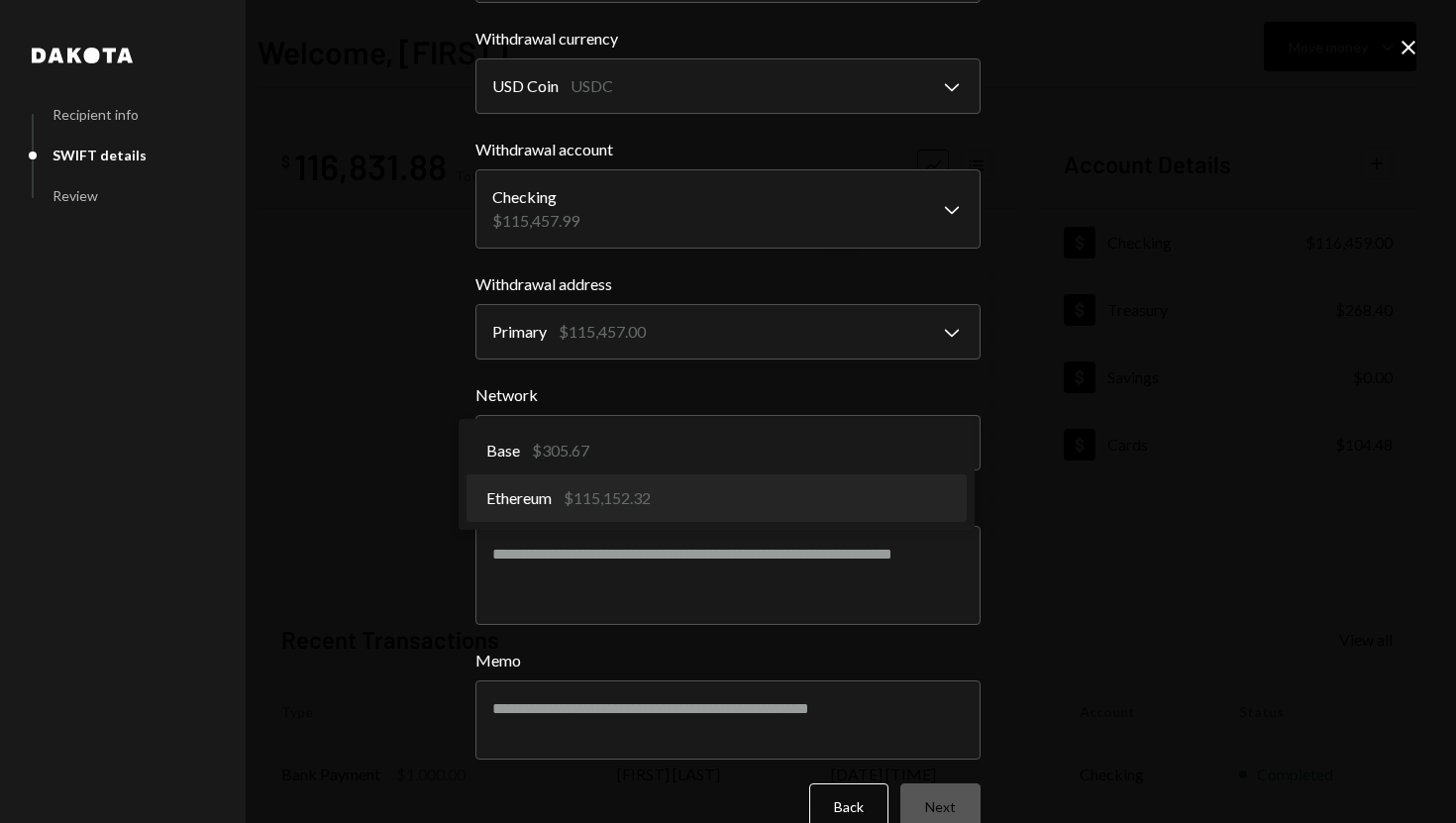 select on "**********" 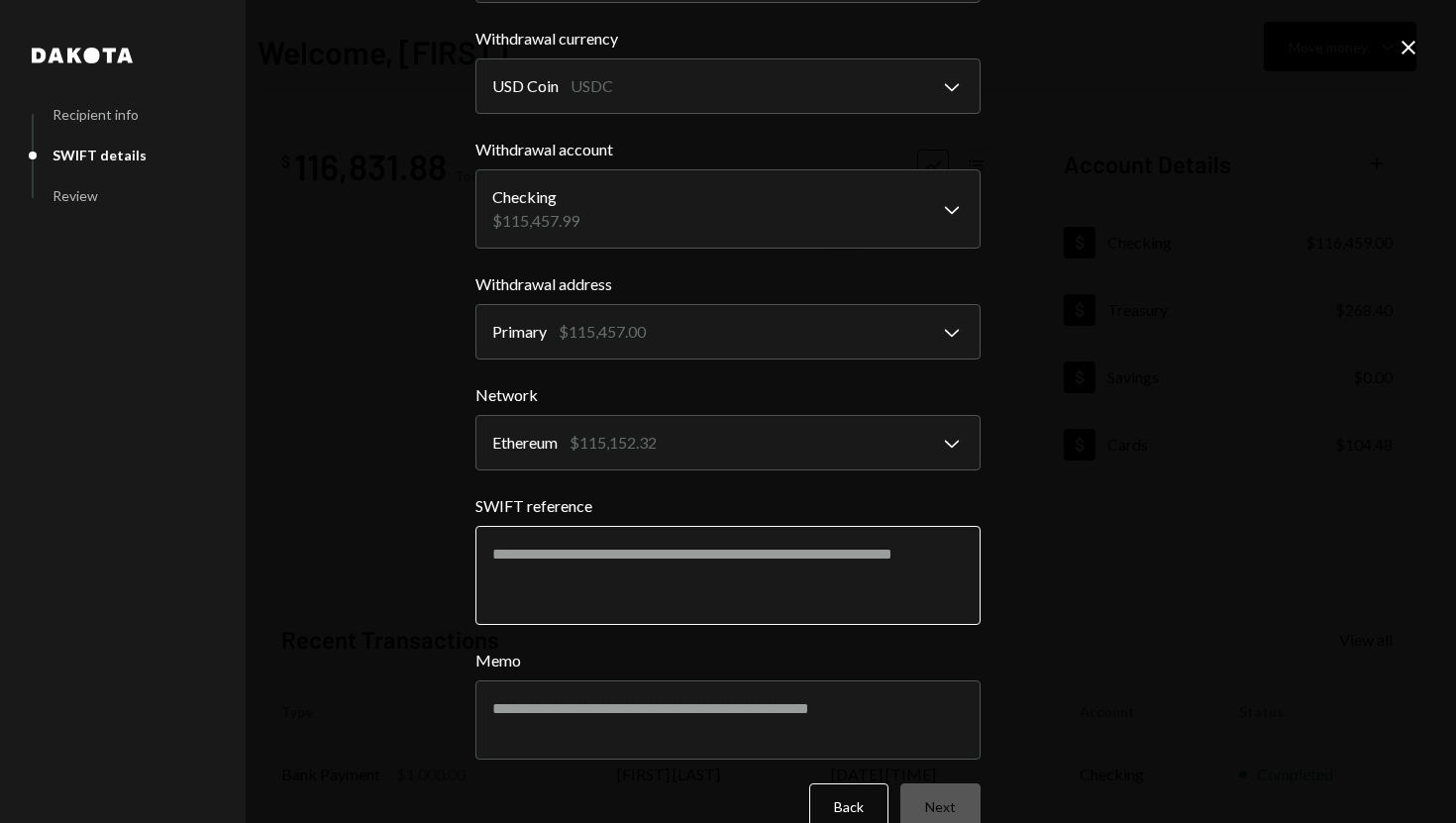 click on "SWIFT reference" at bounding box center [728, 575] 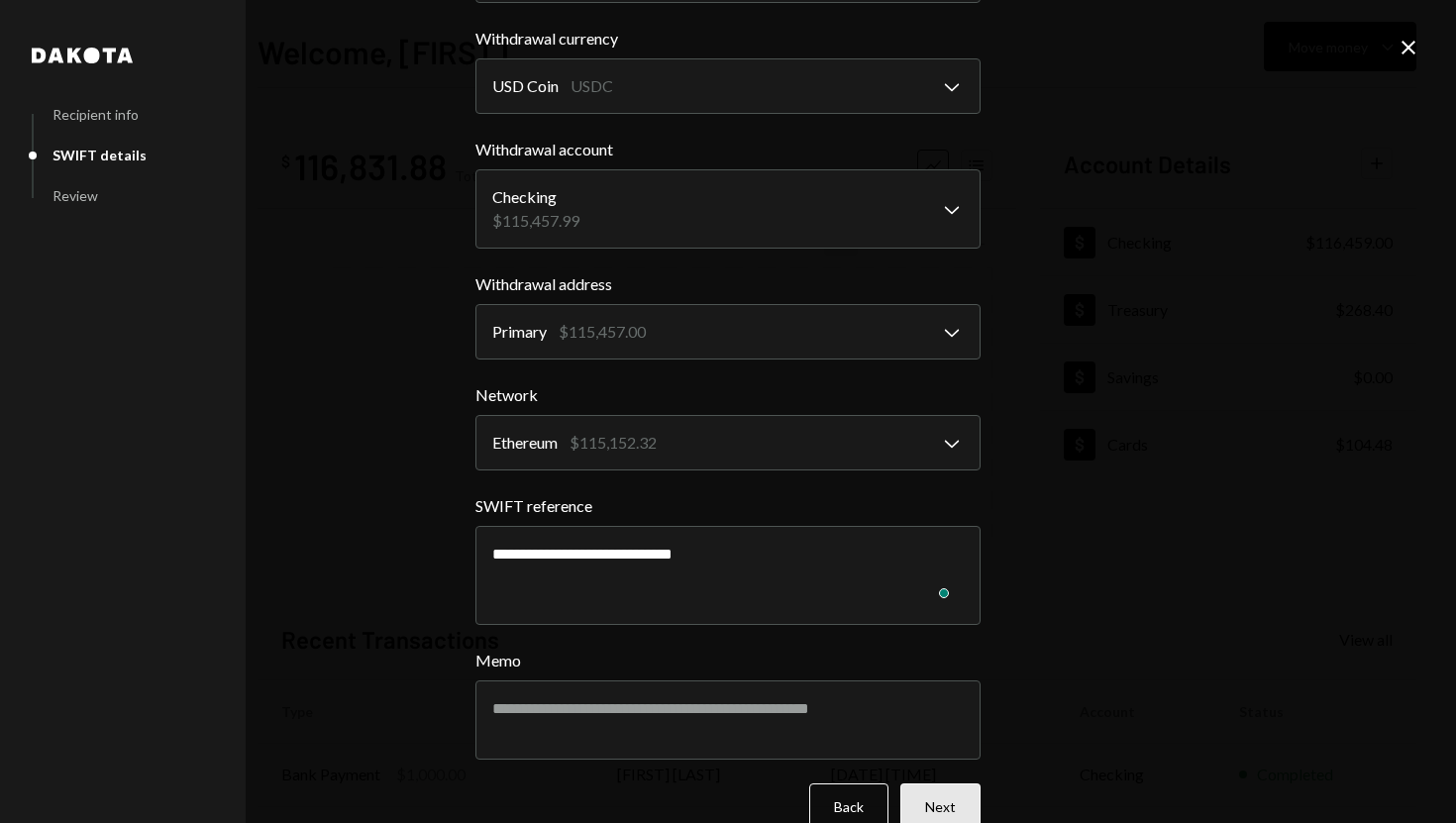 click on "Next" at bounding box center (940, 806) 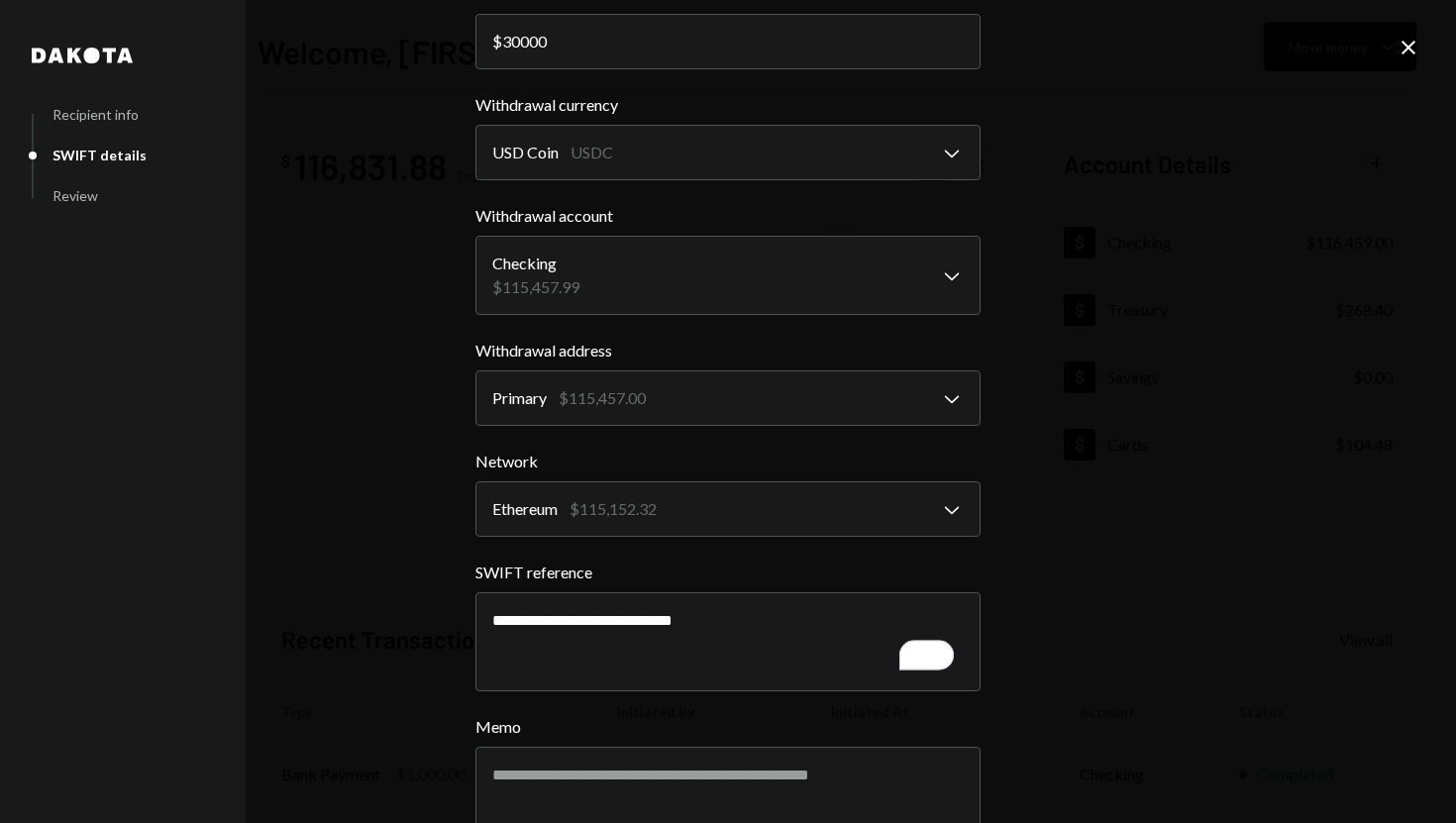 scroll, scrollTop: 234, scrollLeft: 0, axis: vertical 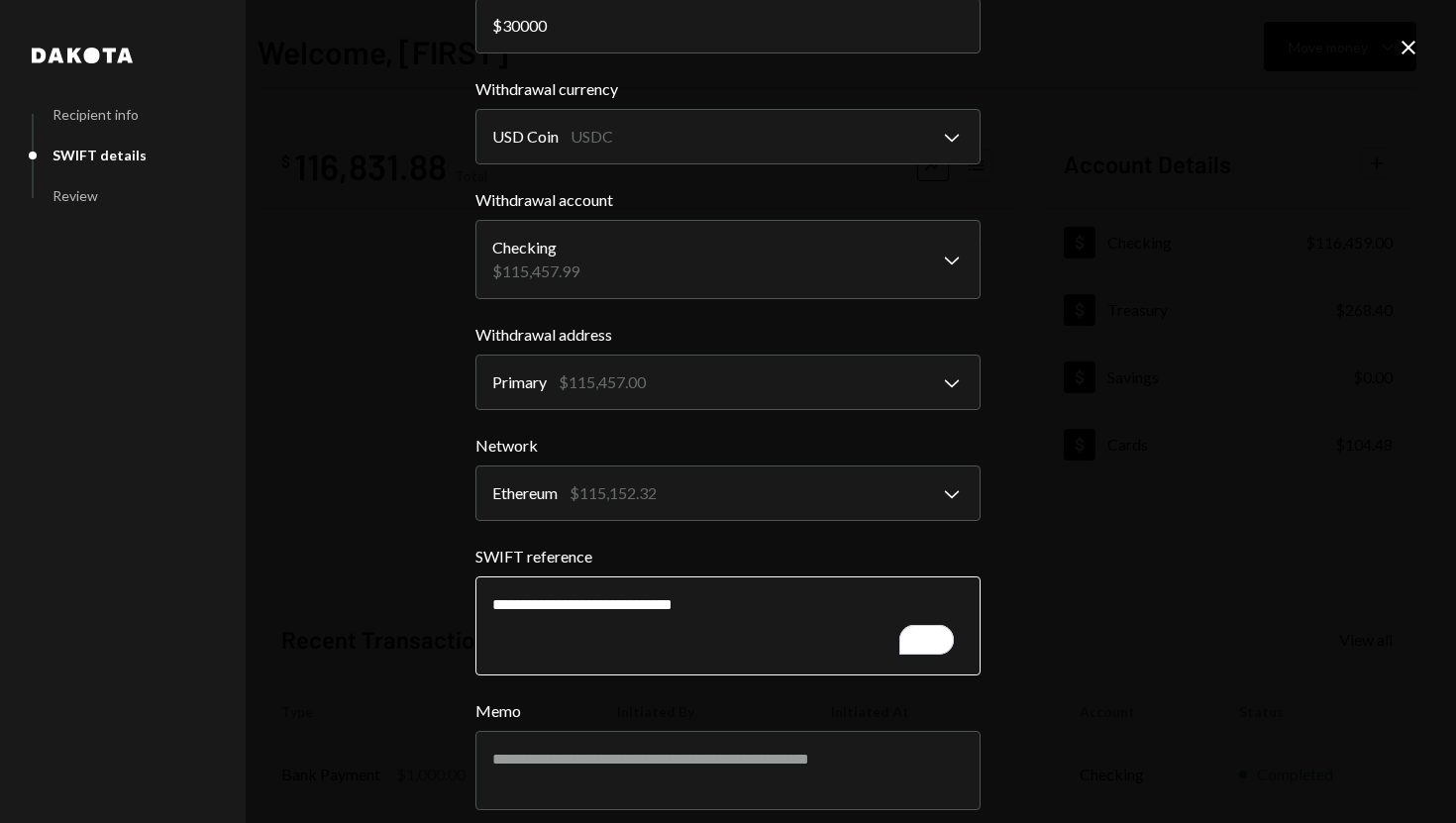 click on "**********" at bounding box center [728, 626] 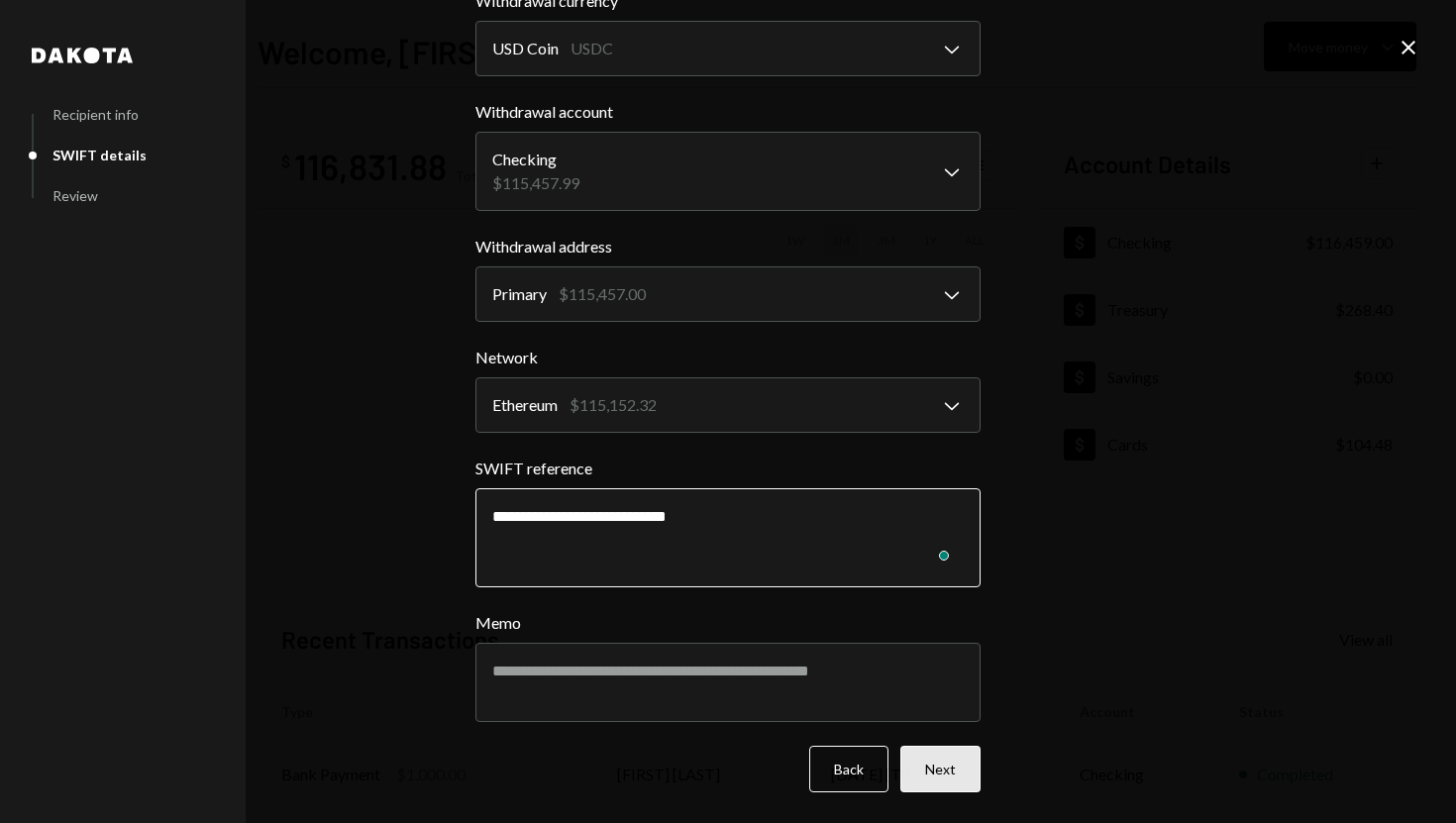 type on "**********" 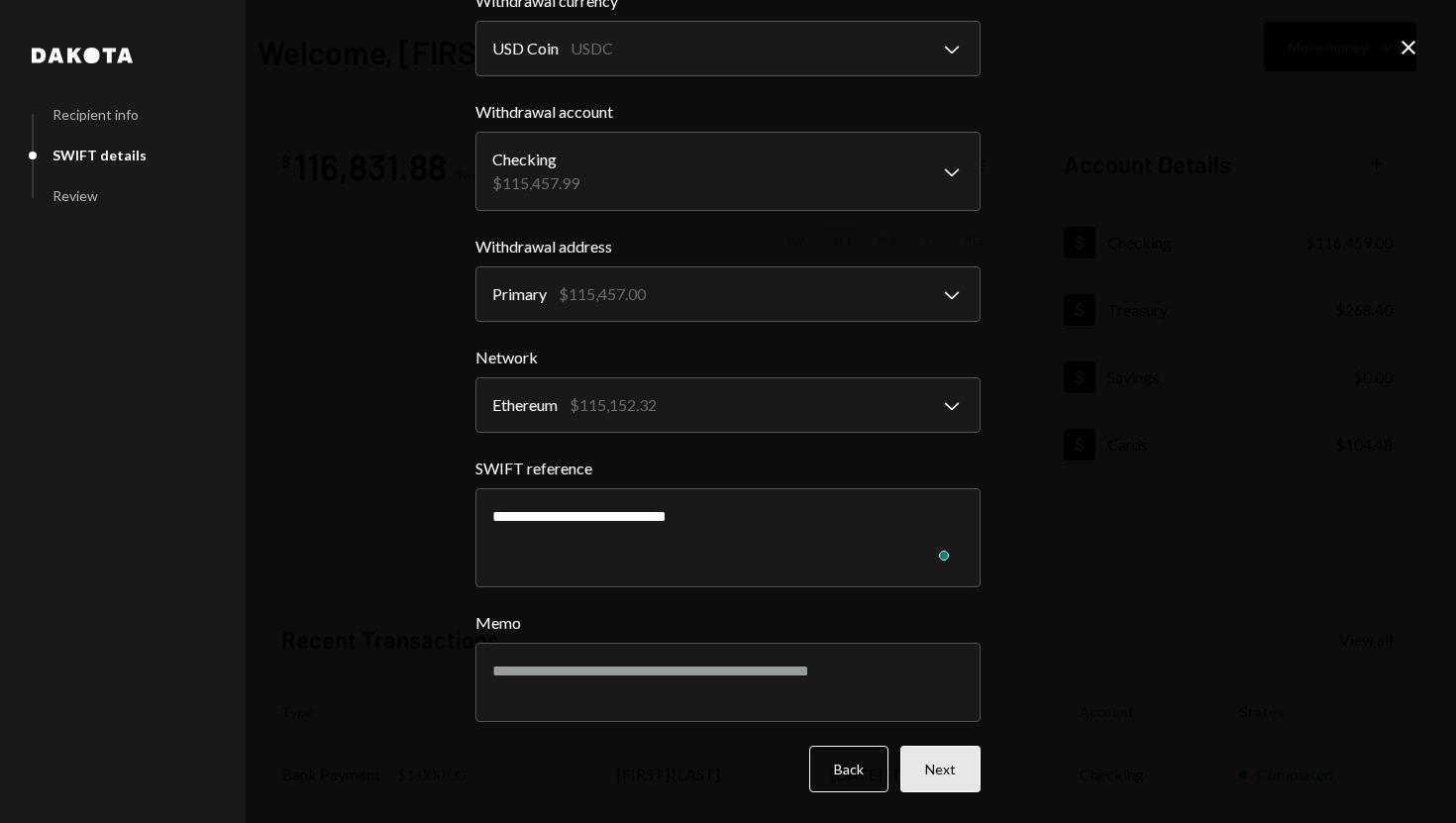 click on "Next" at bounding box center [940, 769] 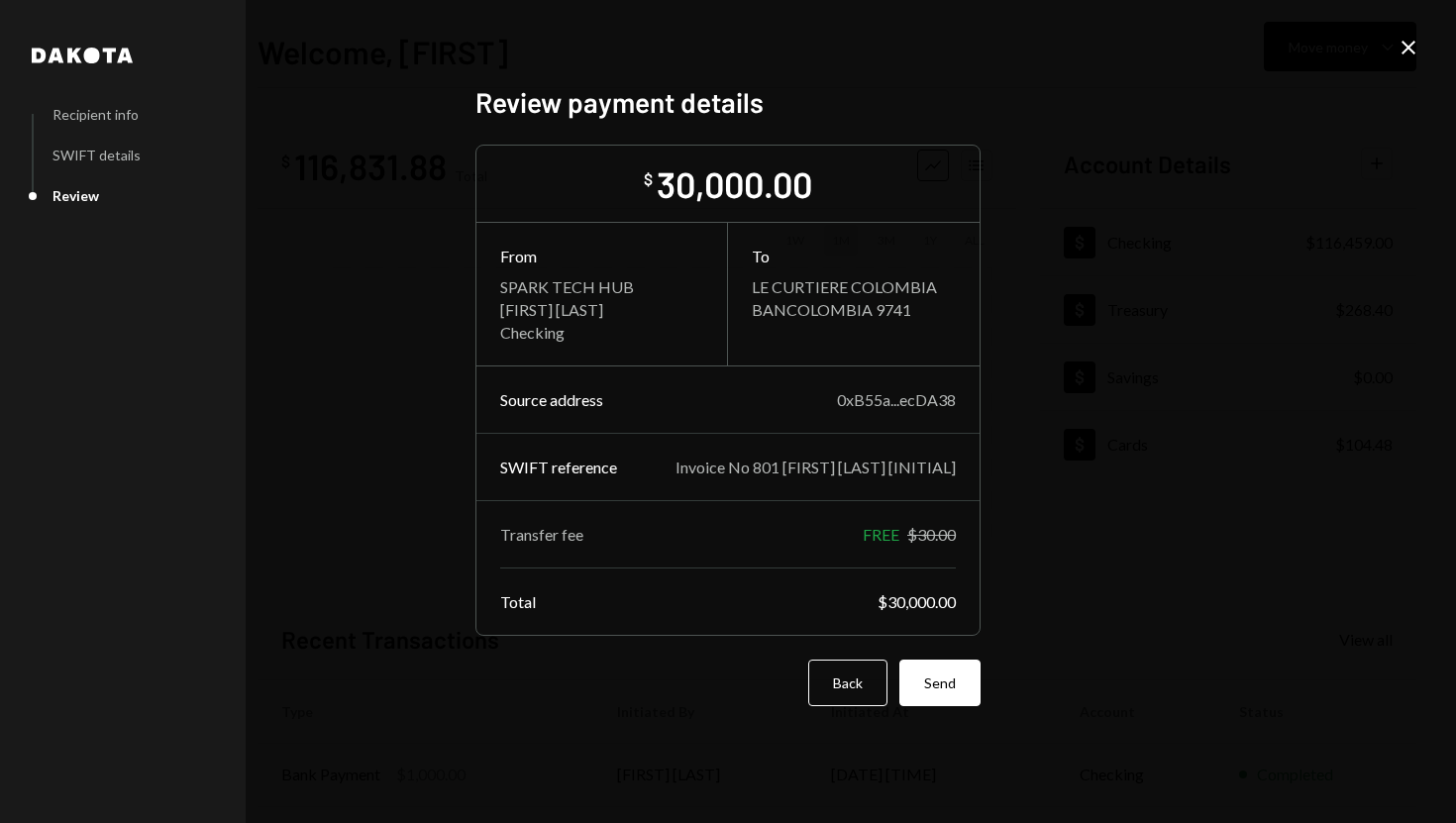 scroll, scrollTop: 0, scrollLeft: 0, axis: both 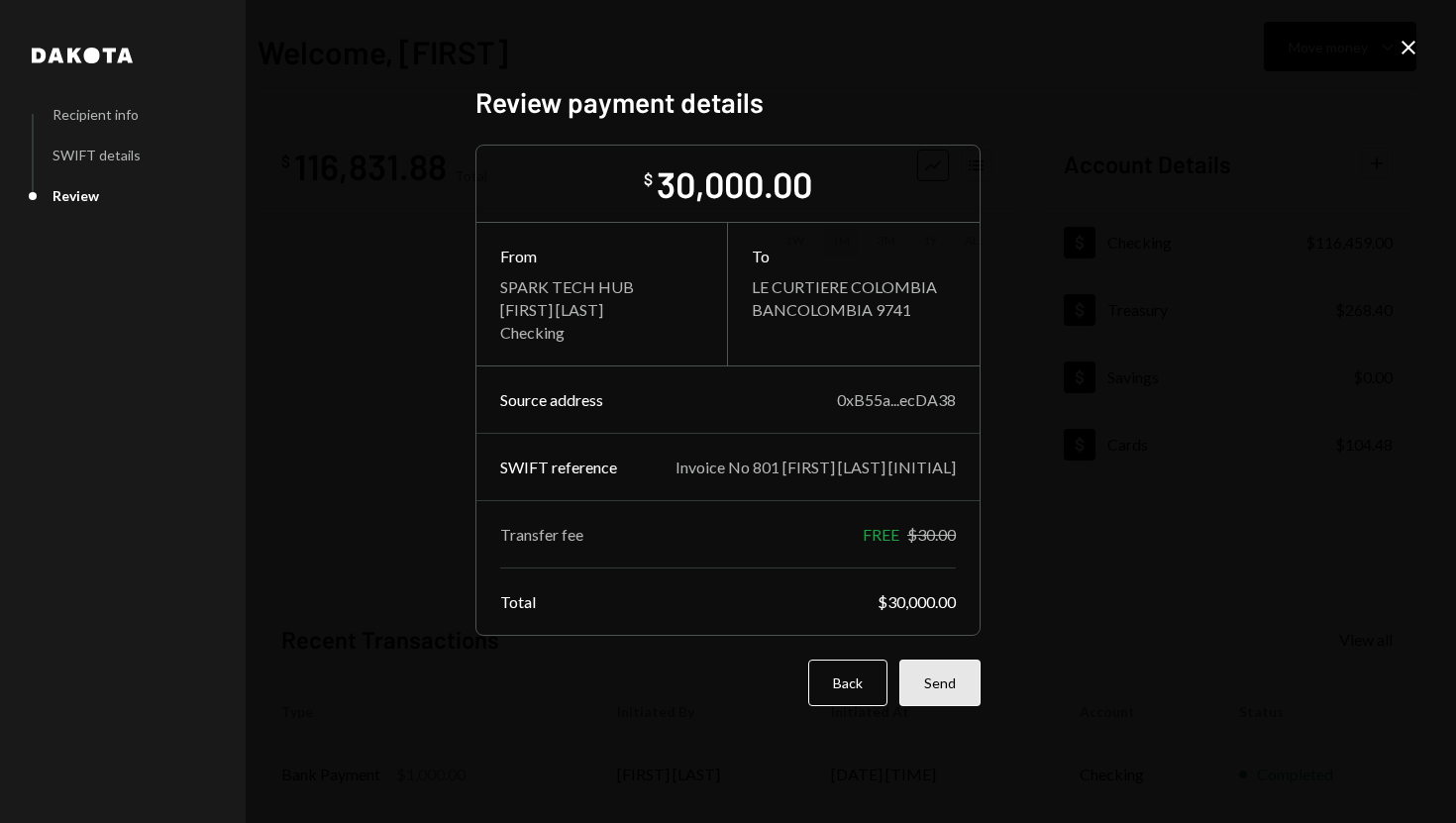 click on "Send" at bounding box center [940, 682] 